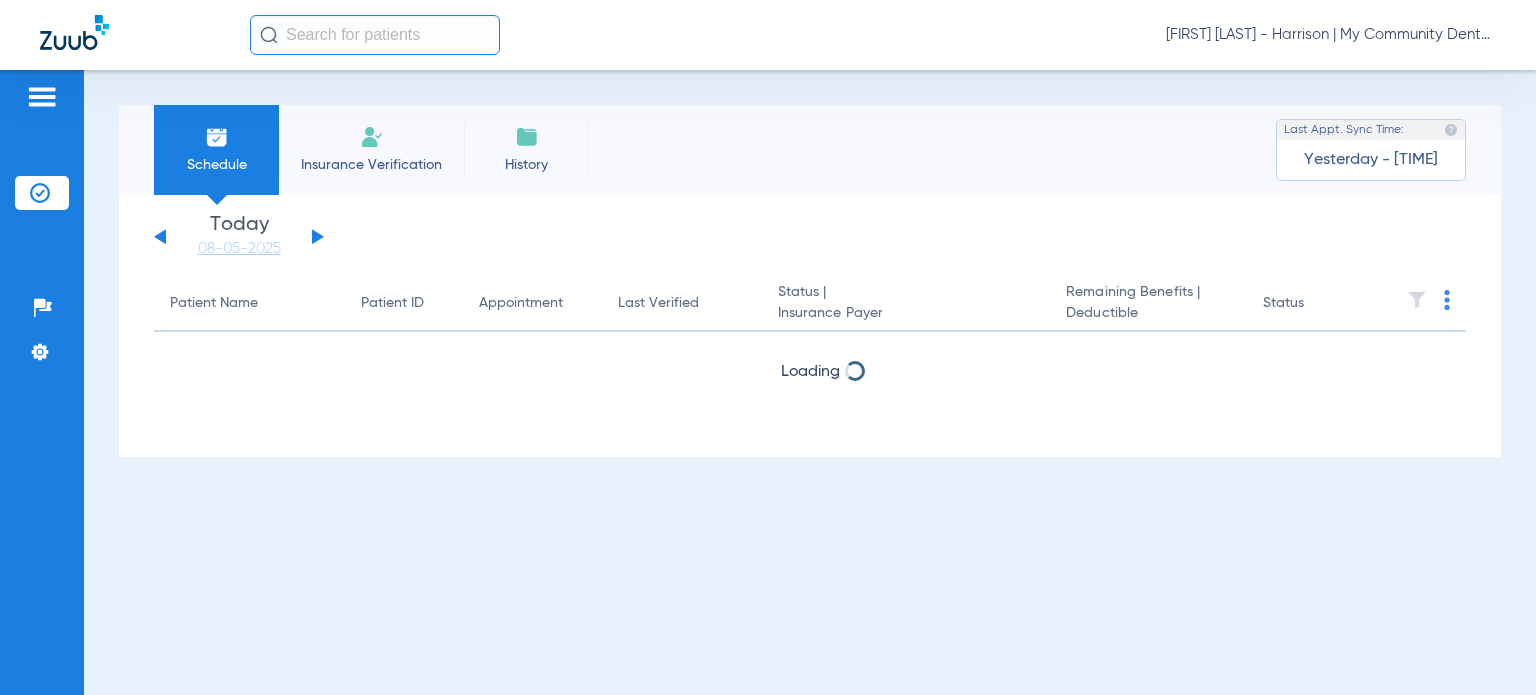 scroll, scrollTop: 0, scrollLeft: 0, axis: both 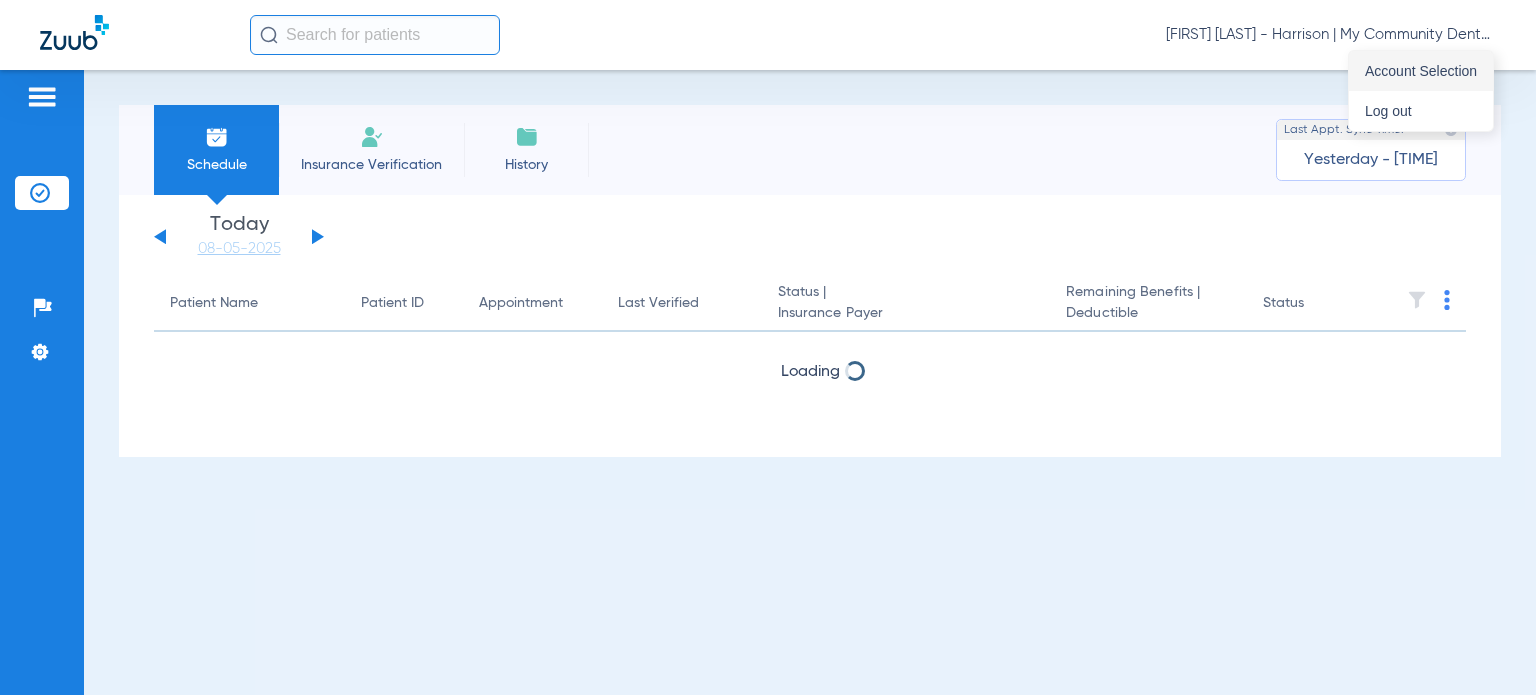 click on "Account Selection" at bounding box center (1421, 71) 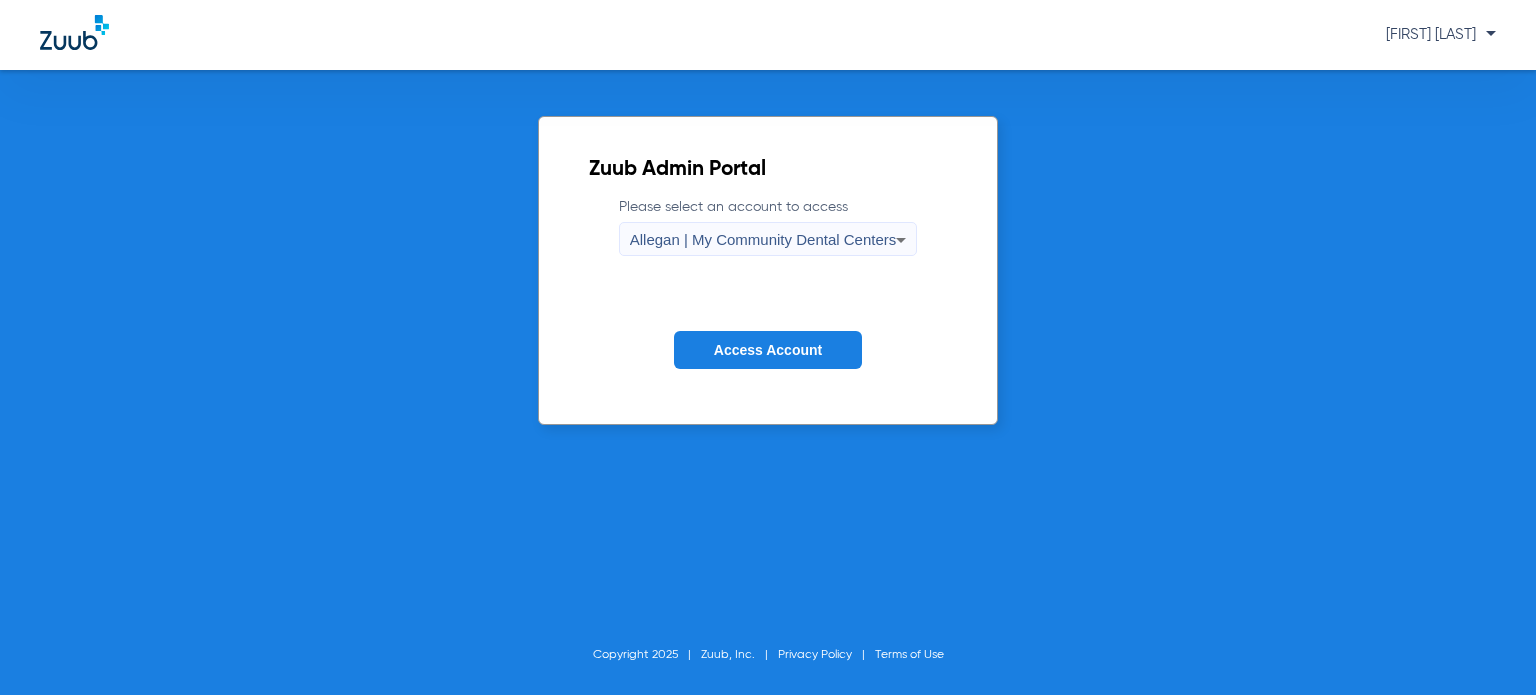 click on "Allegan | My Community Dental Centers" at bounding box center (763, 239) 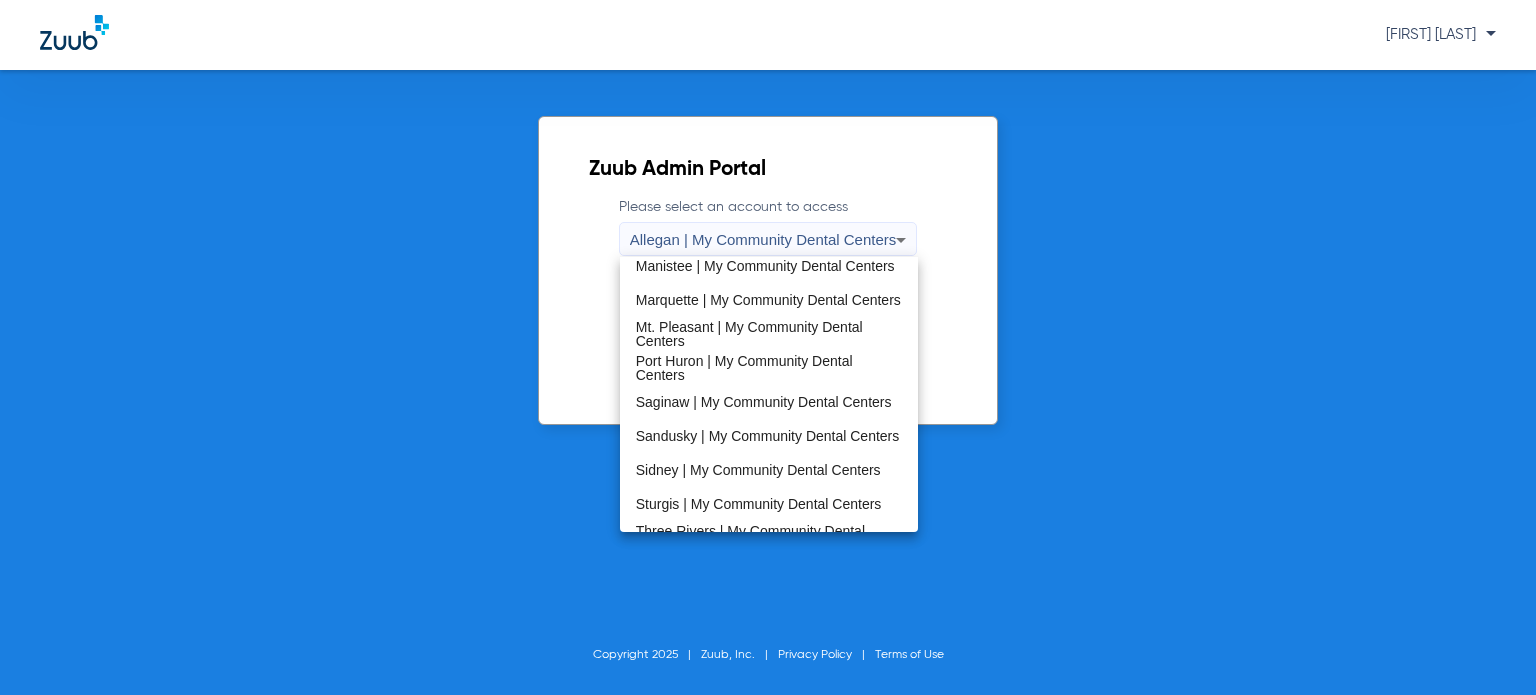 scroll, scrollTop: 600, scrollLeft: 0, axis: vertical 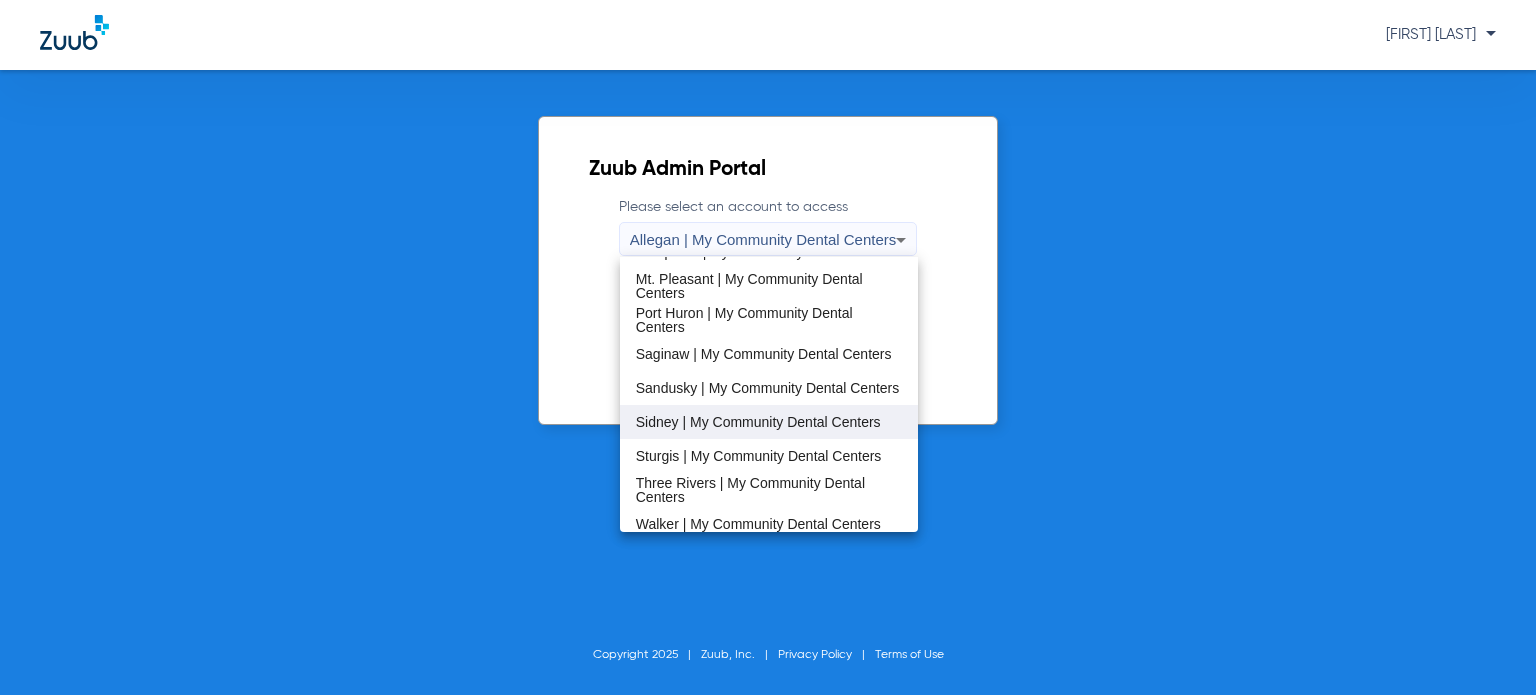 click on "Sidney | My Community Dental Centers" at bounding box center [758, 422] 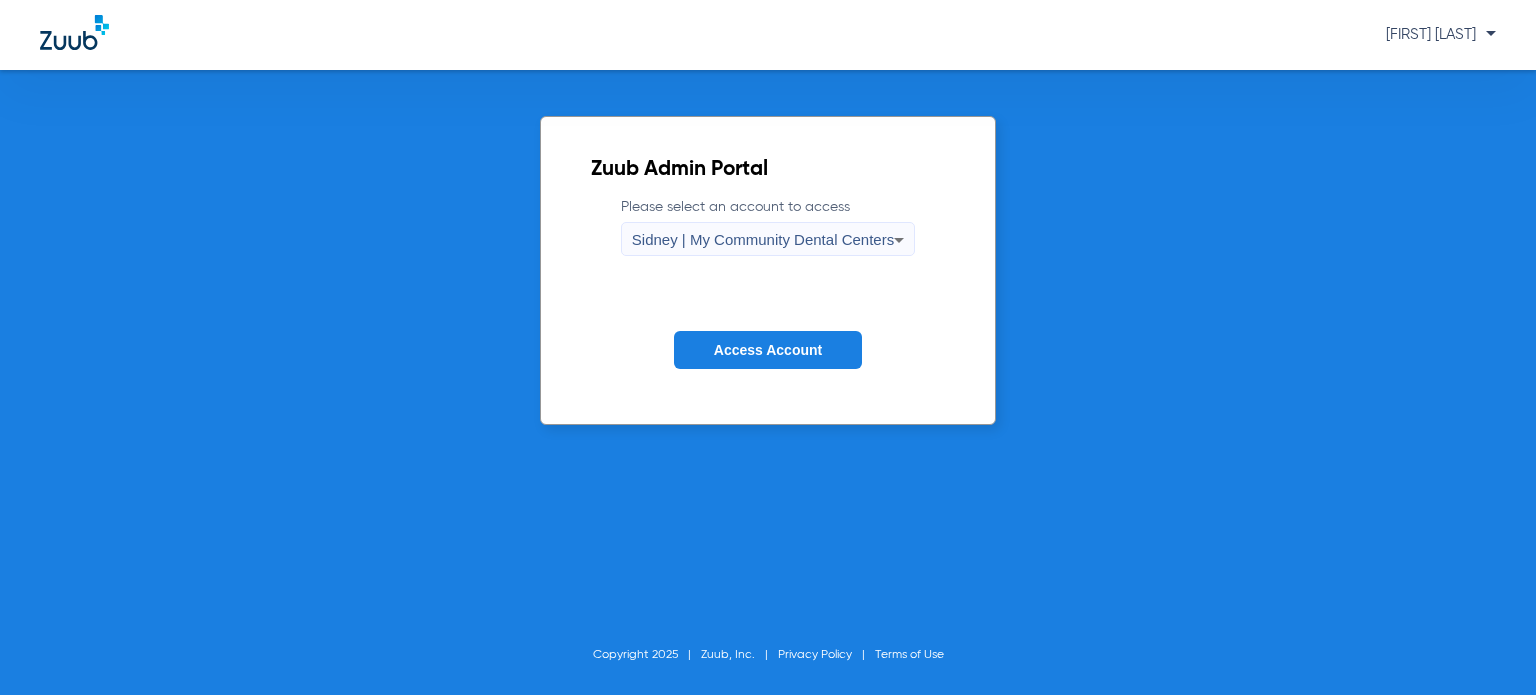 click on "Access Account" 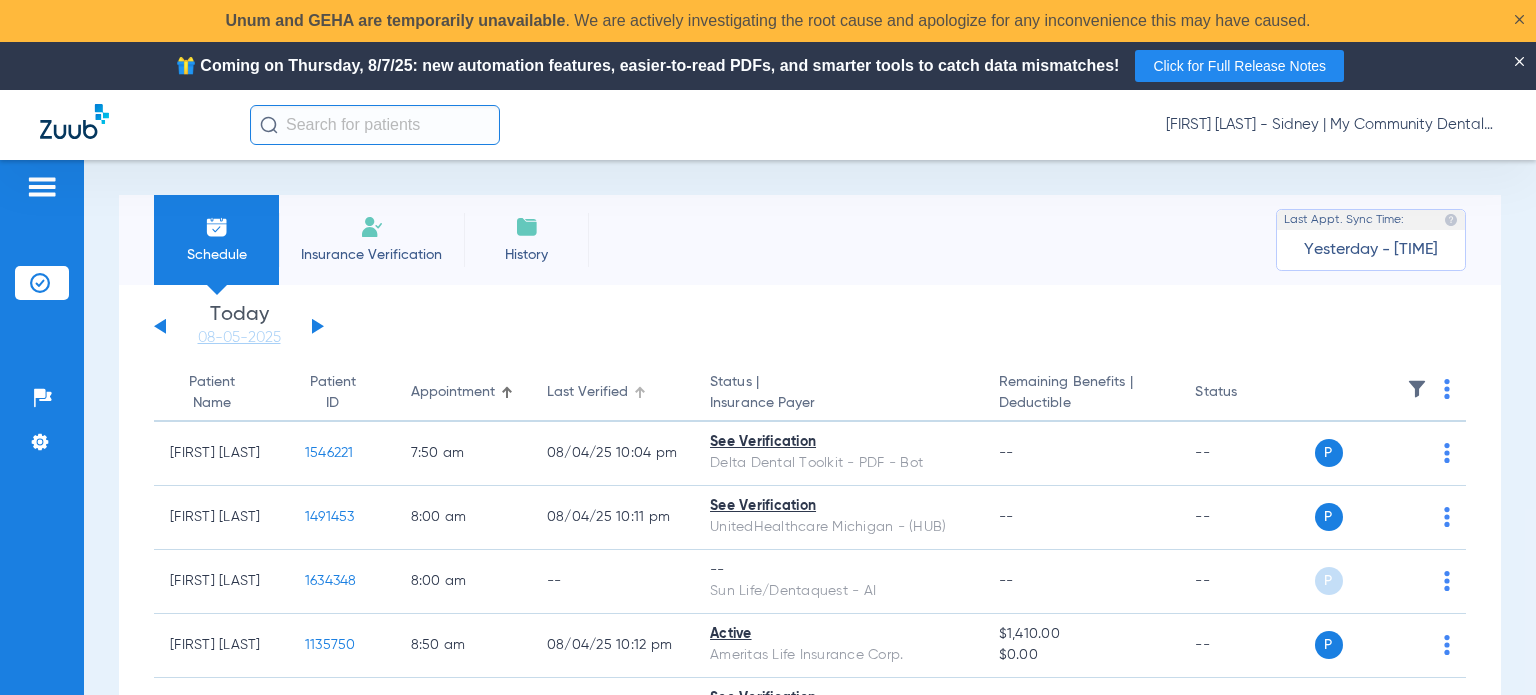 click on "Last Verified" 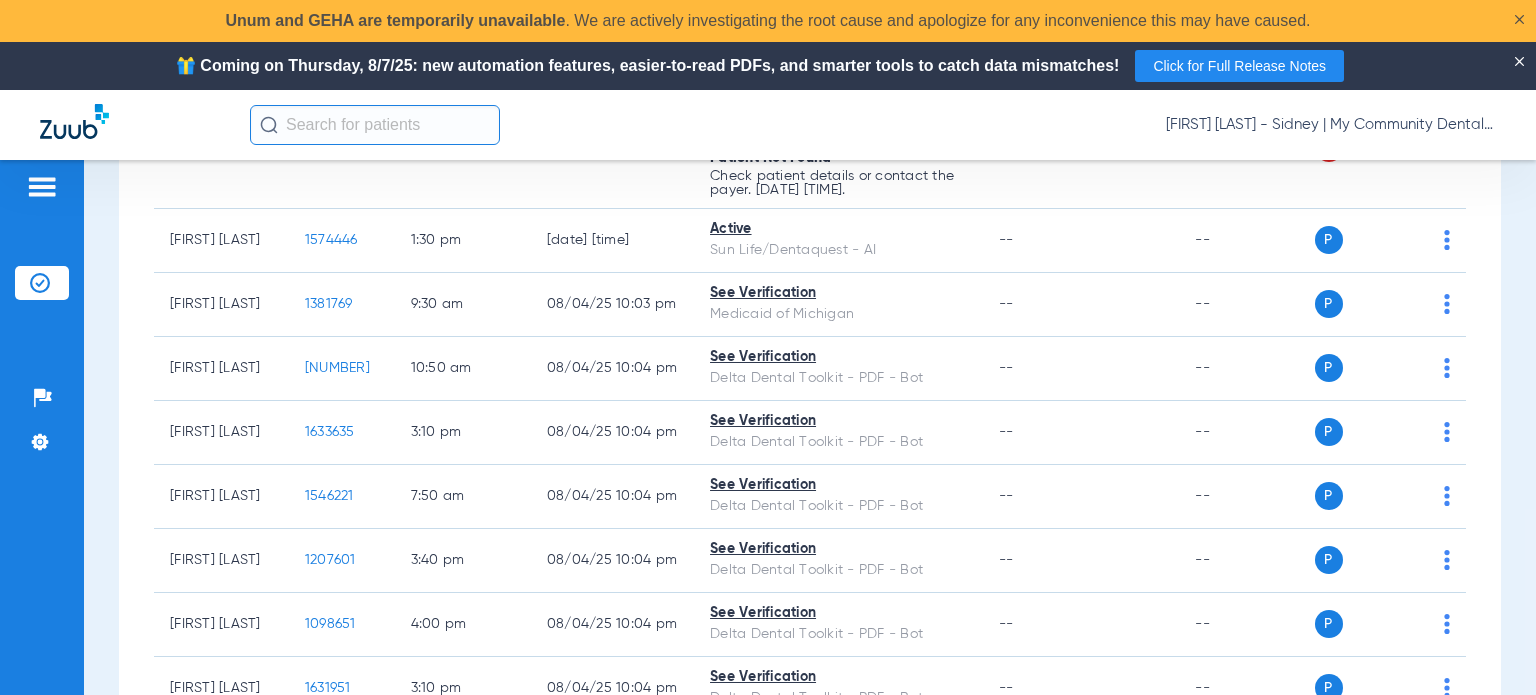 scroll, scrollTop: 227, scrollLeft: 0, axis: vertical 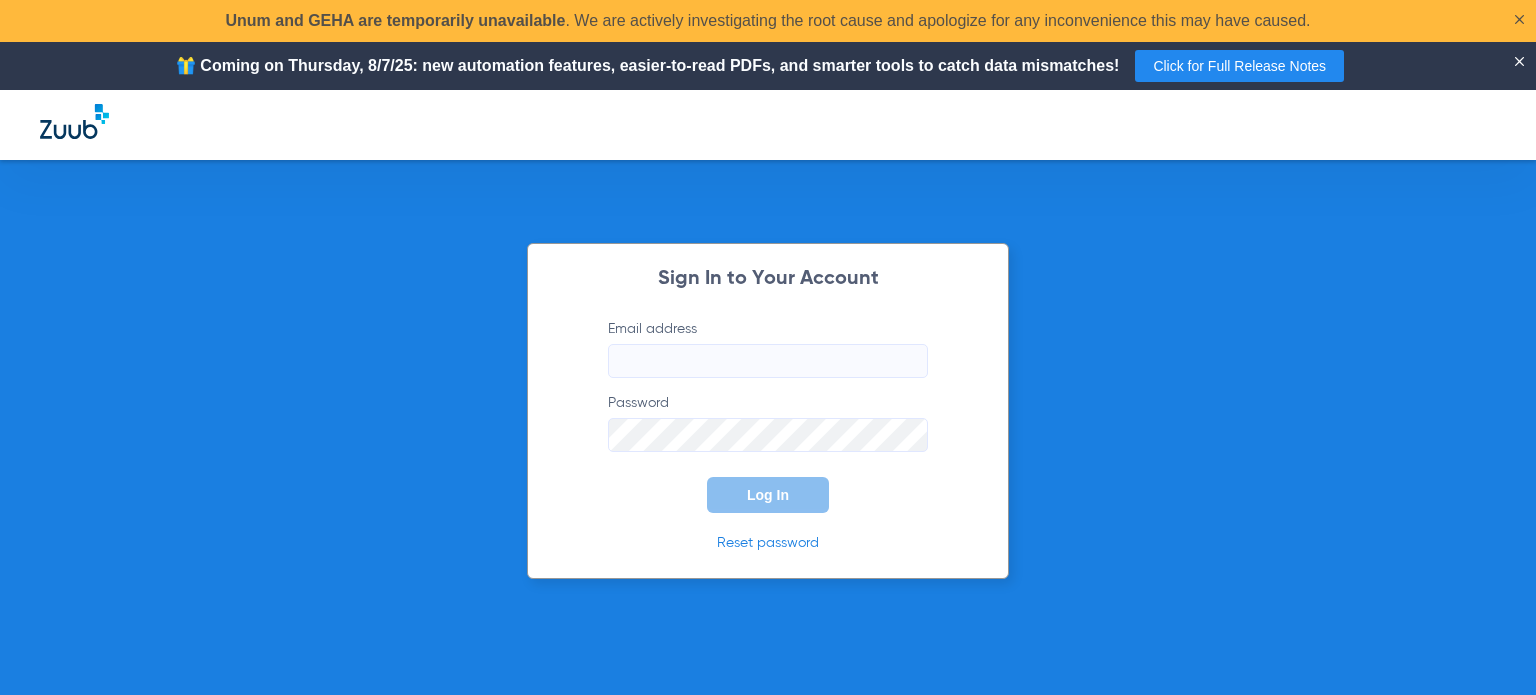 type on "[EMAIL]" 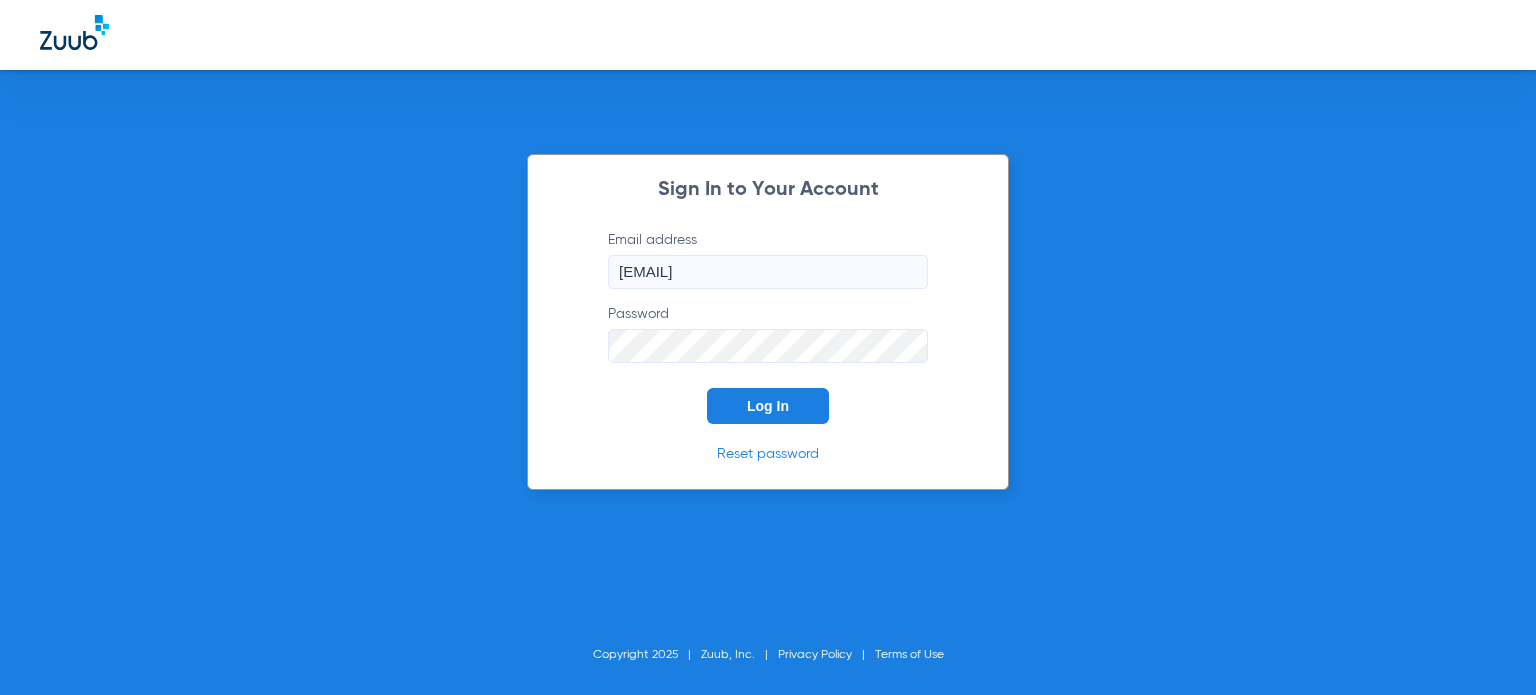 click on "Log In" 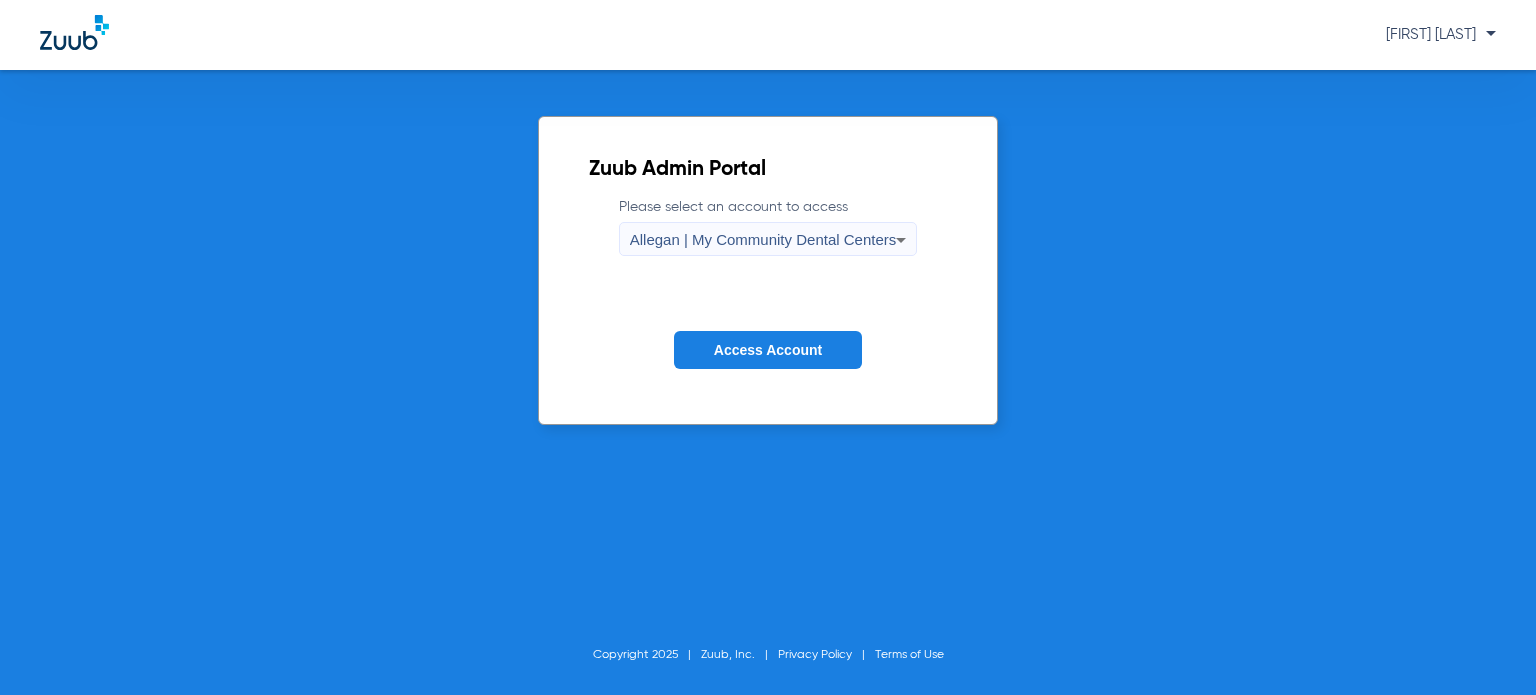 click on "Allegan | My Community Dental Centers" at bounding box center [763, 239] 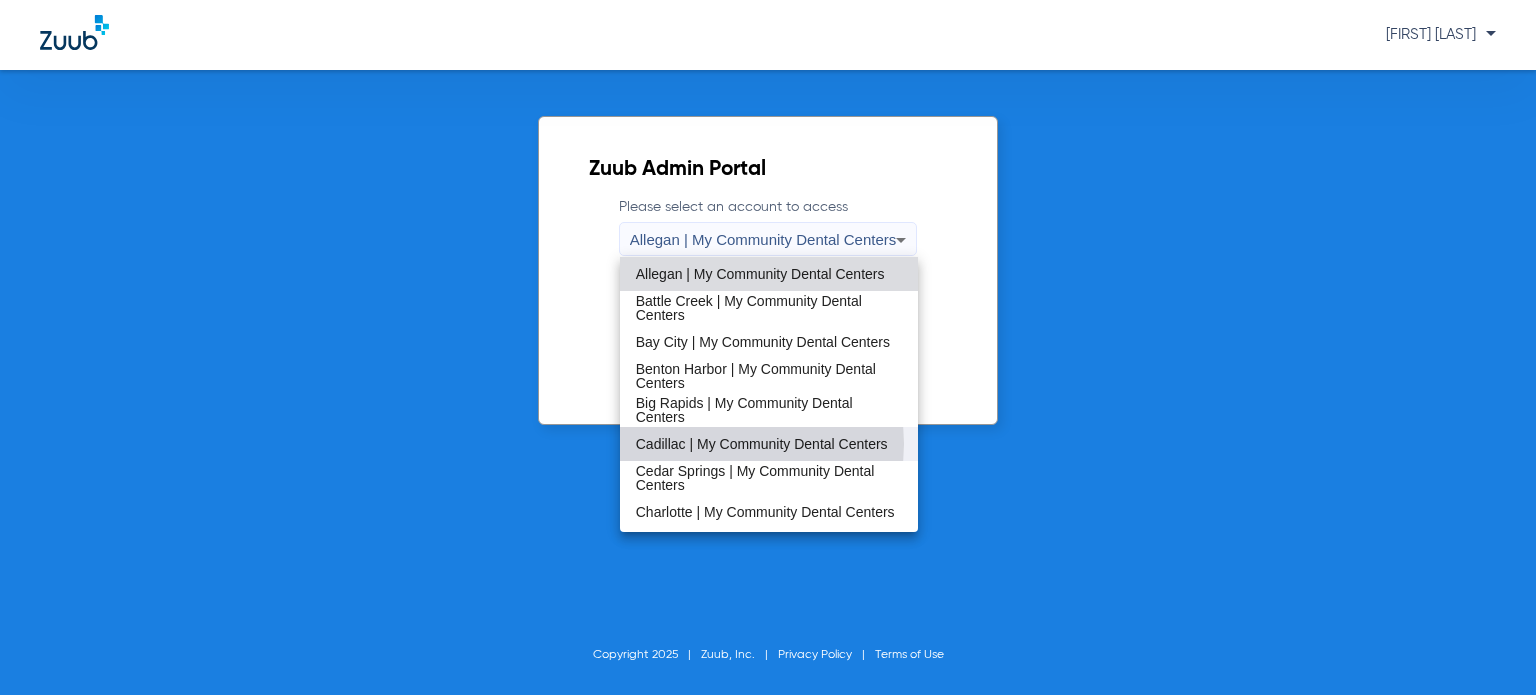 click on "Cadillac | My Community Dental Centers" at bounding box center (762, 444) 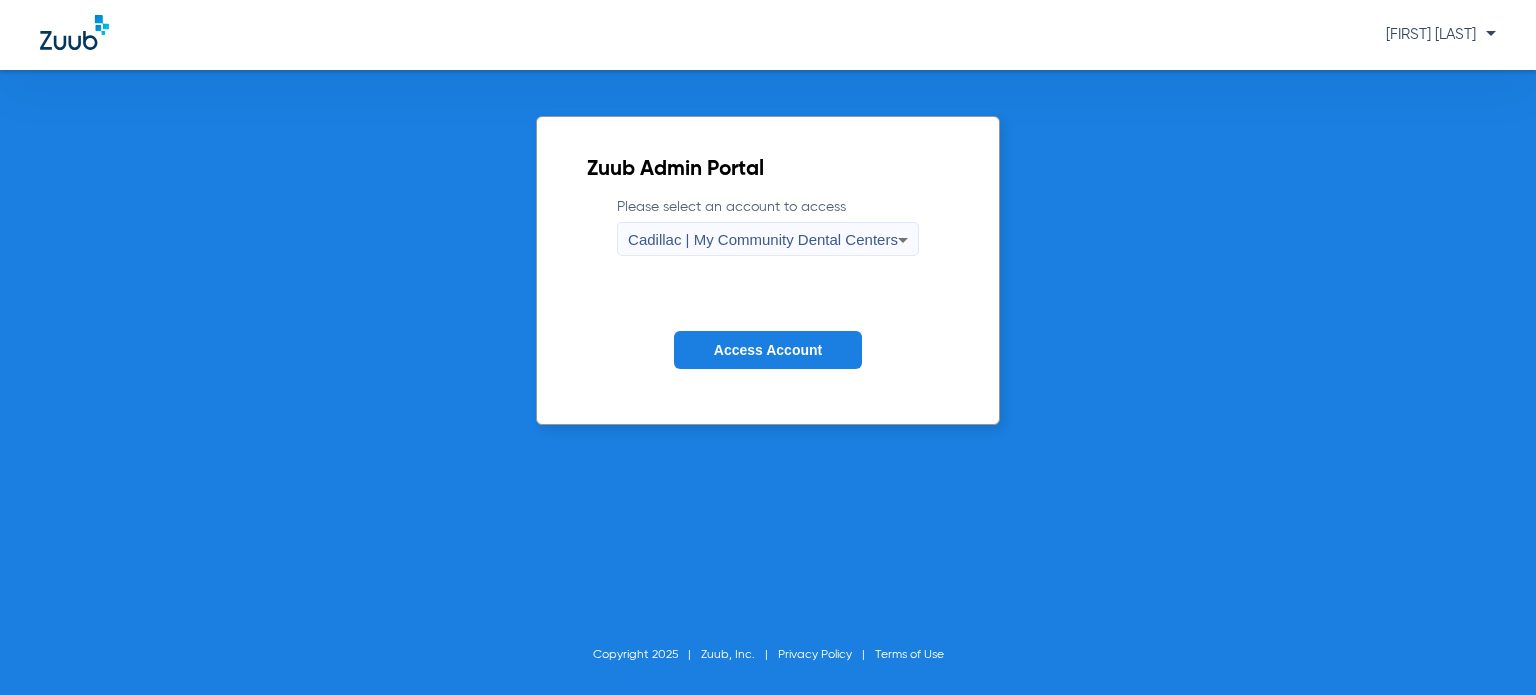 click on "Access Account" 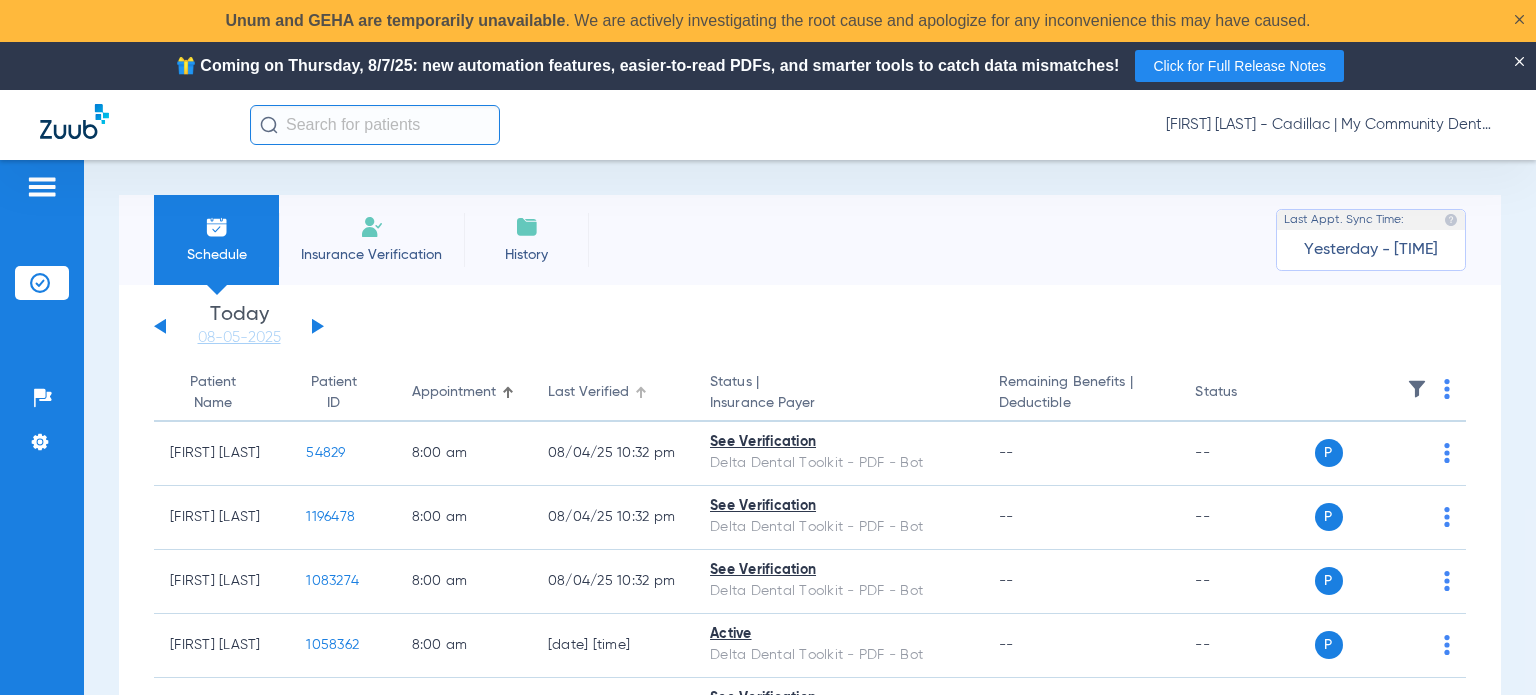 click on "Last Verified" 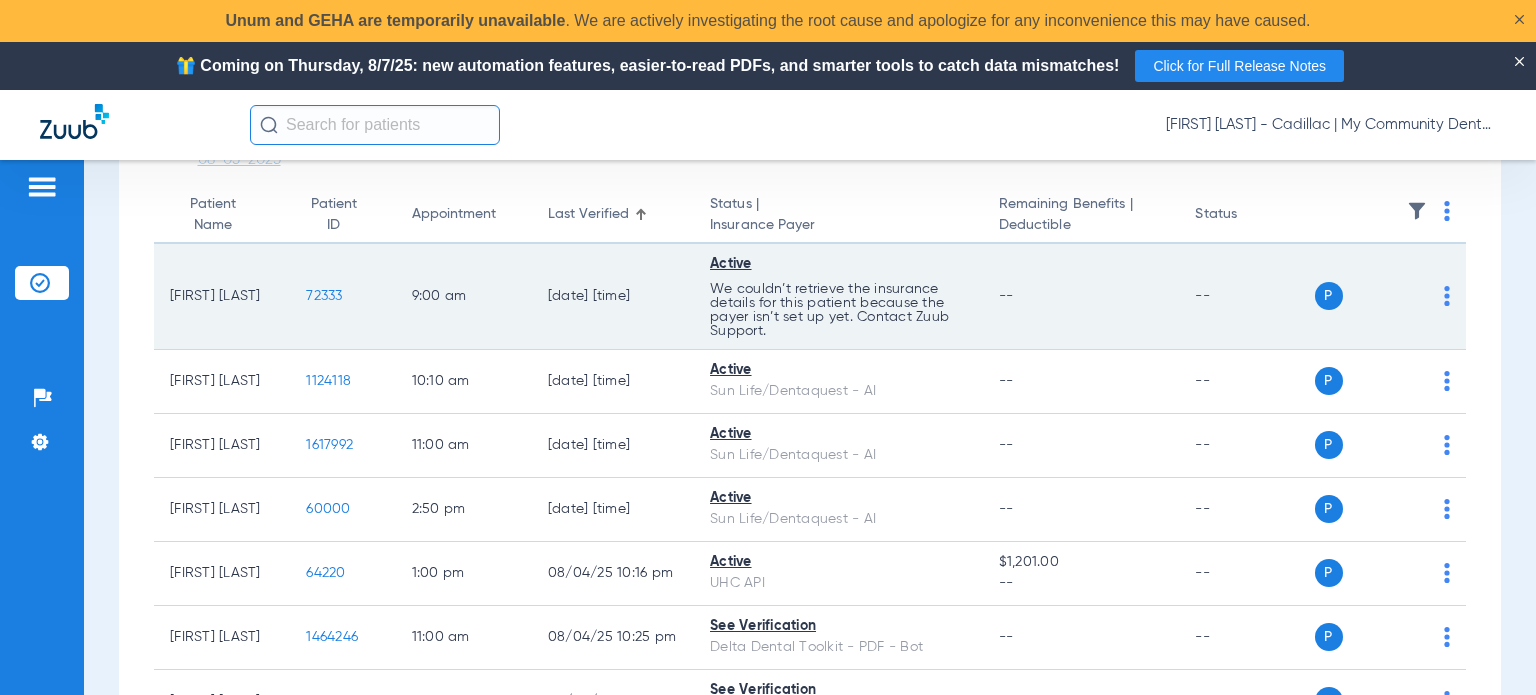 scroll, scrollTop: 200, scrollLeft: 0, axis: vertical 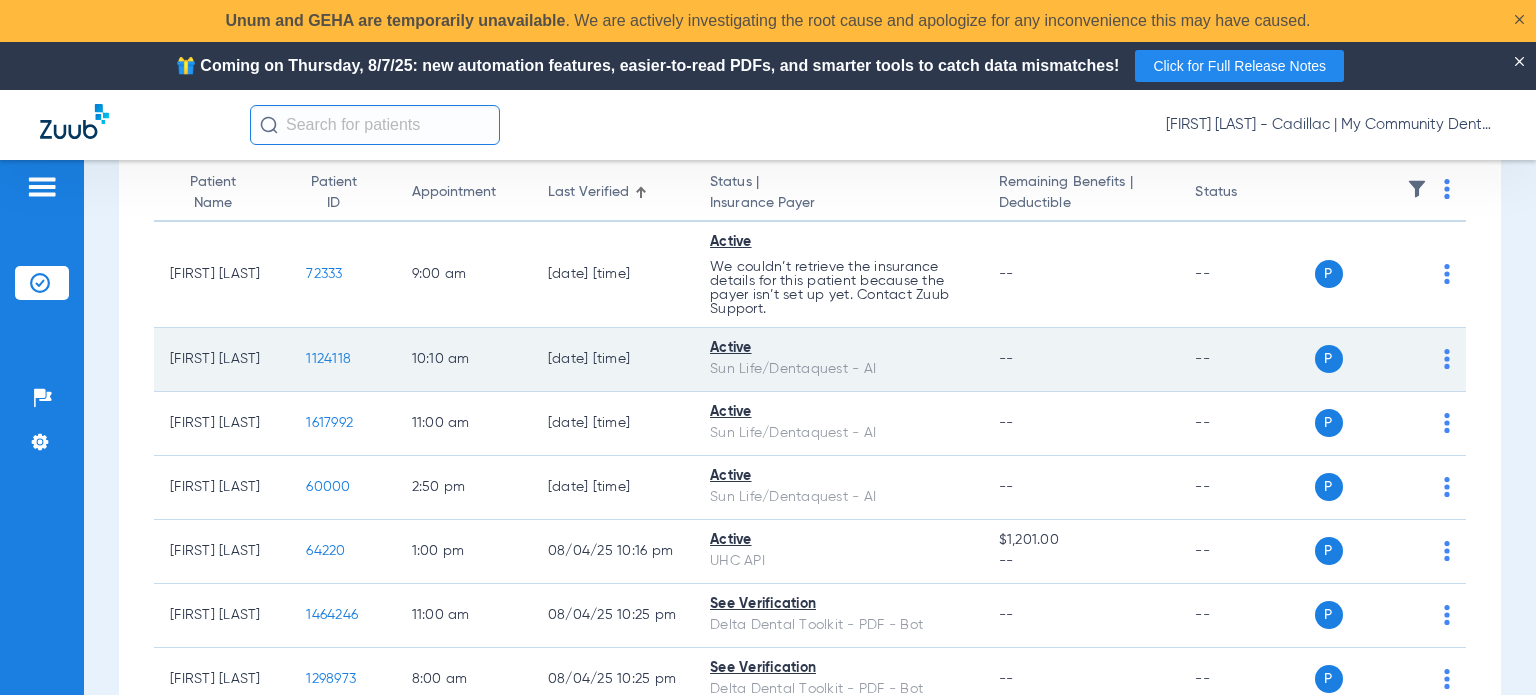 click on "P S" 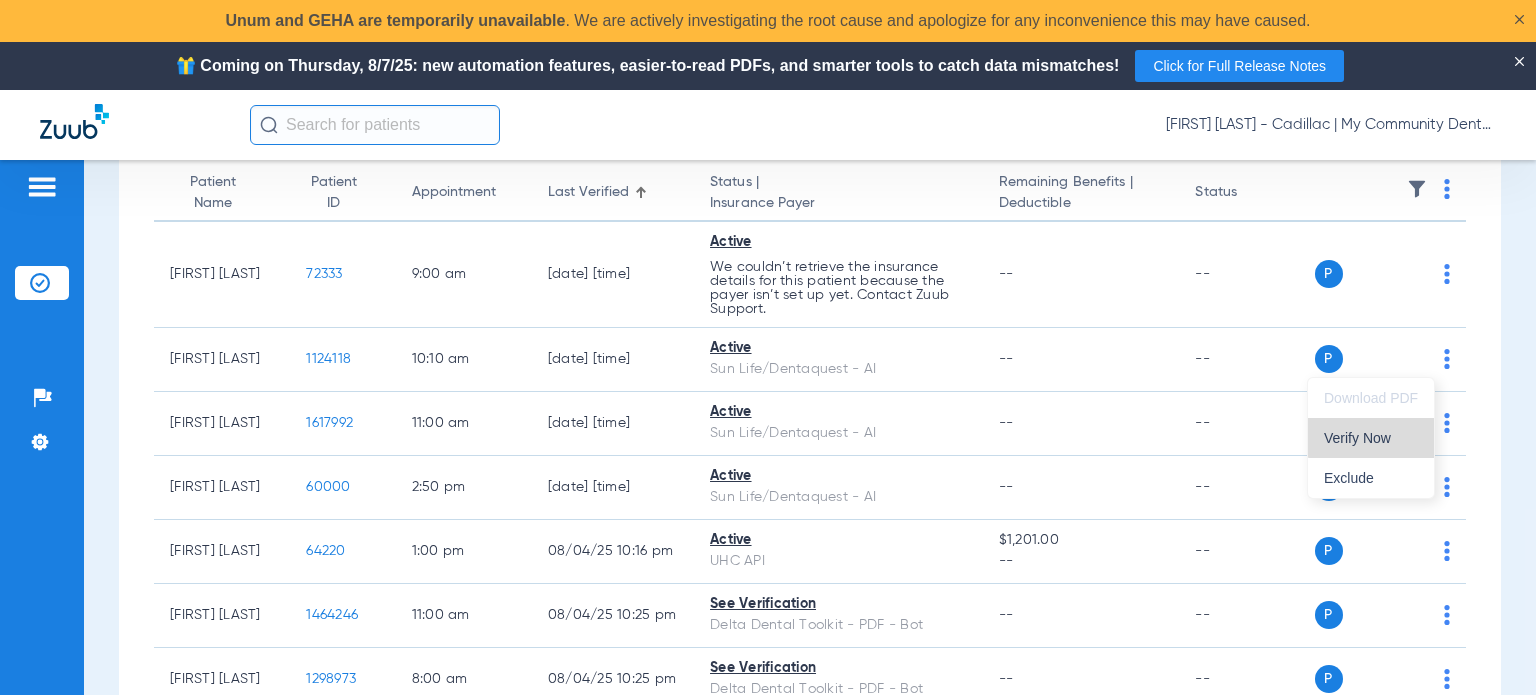 click on "Verify Now" at bounding box center [1371, 438] 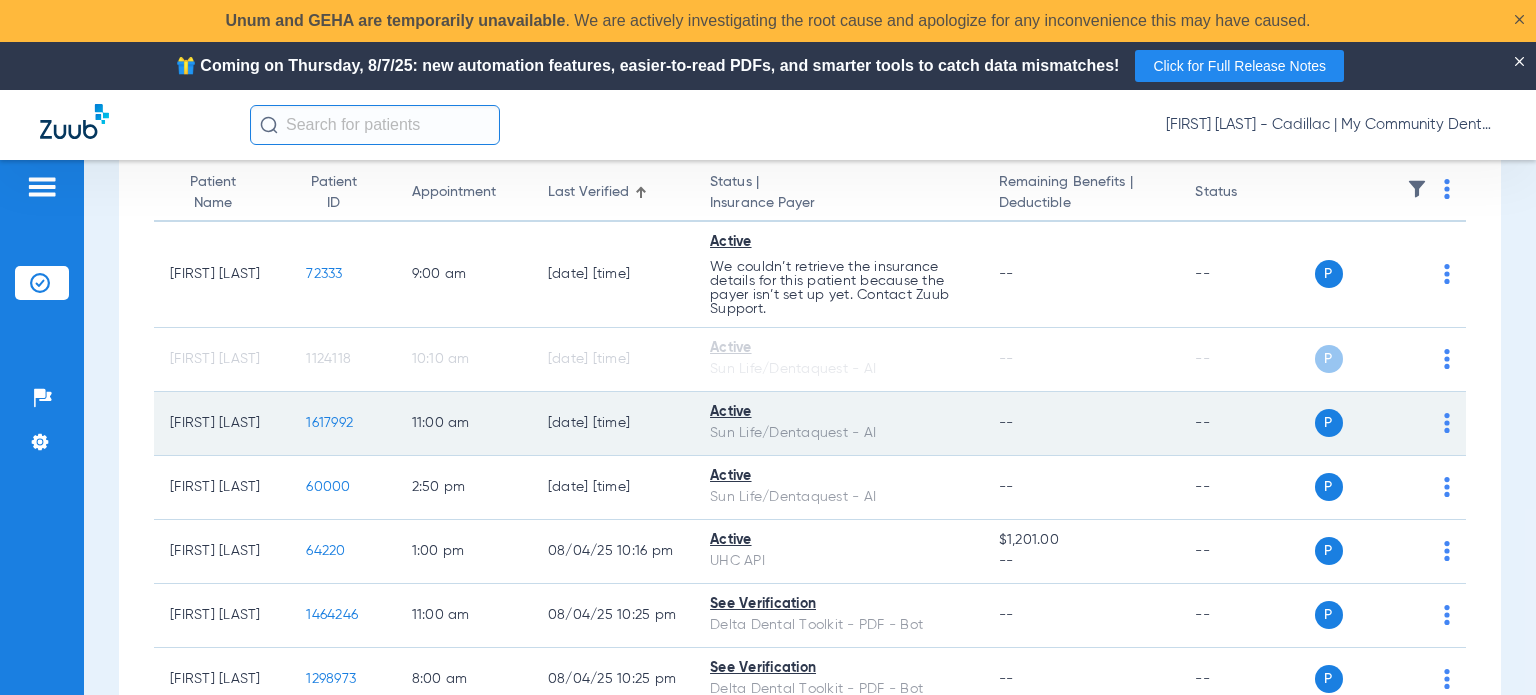 click 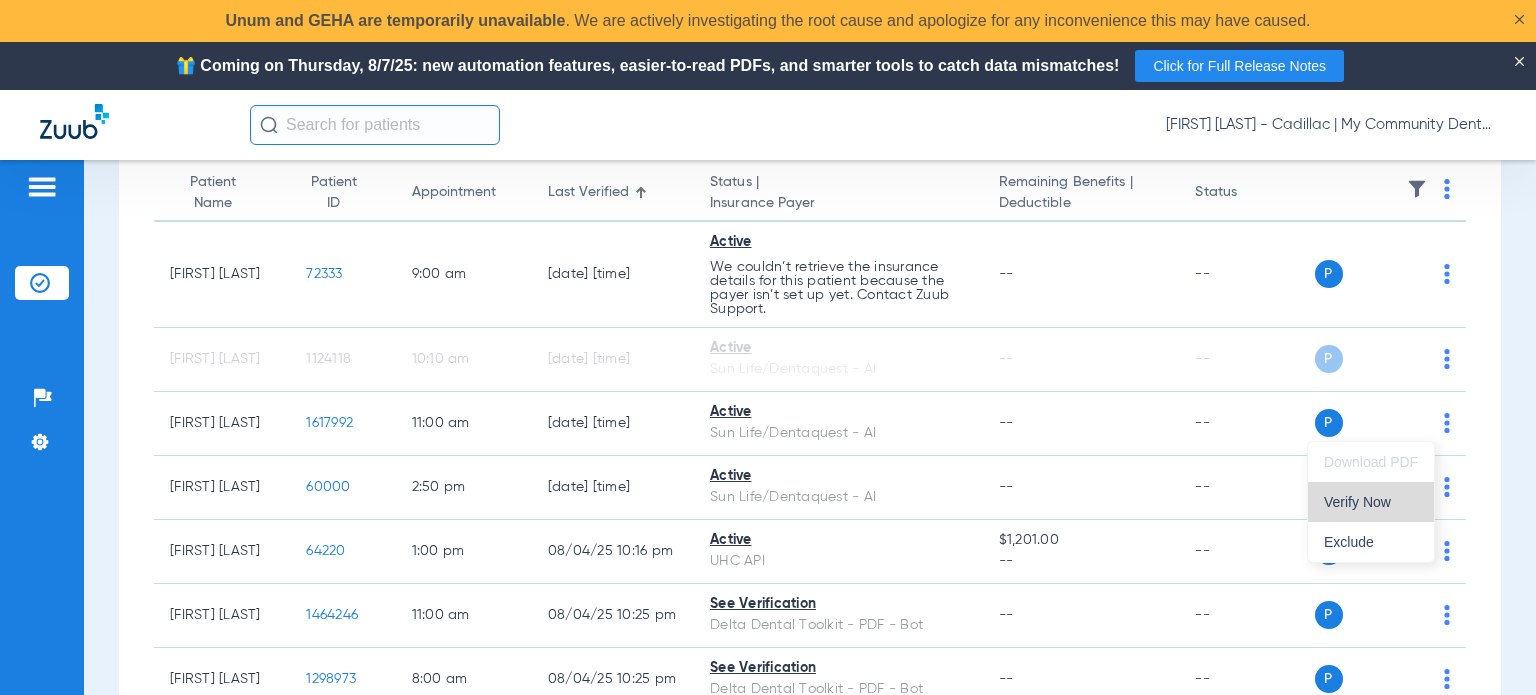 click on "Verify Now" at bounding box center [1371, 502] 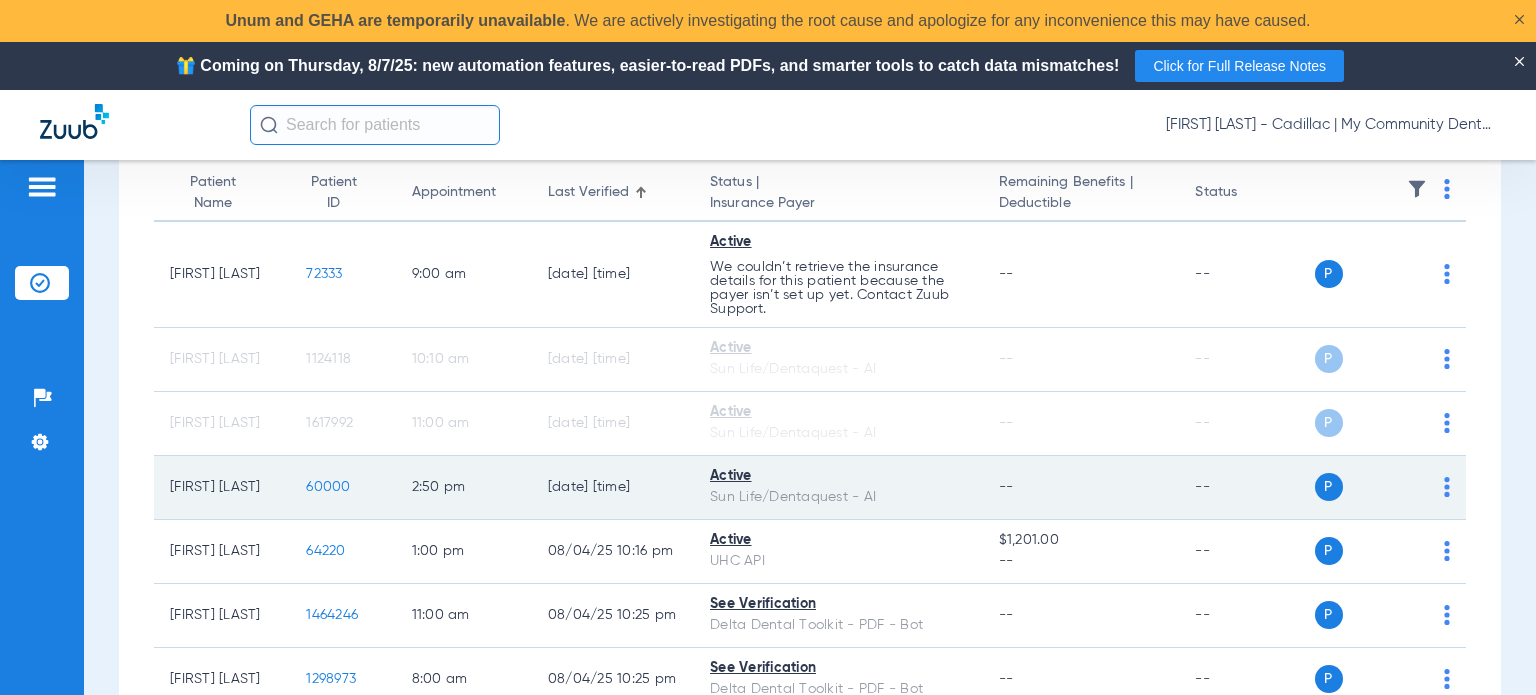 click 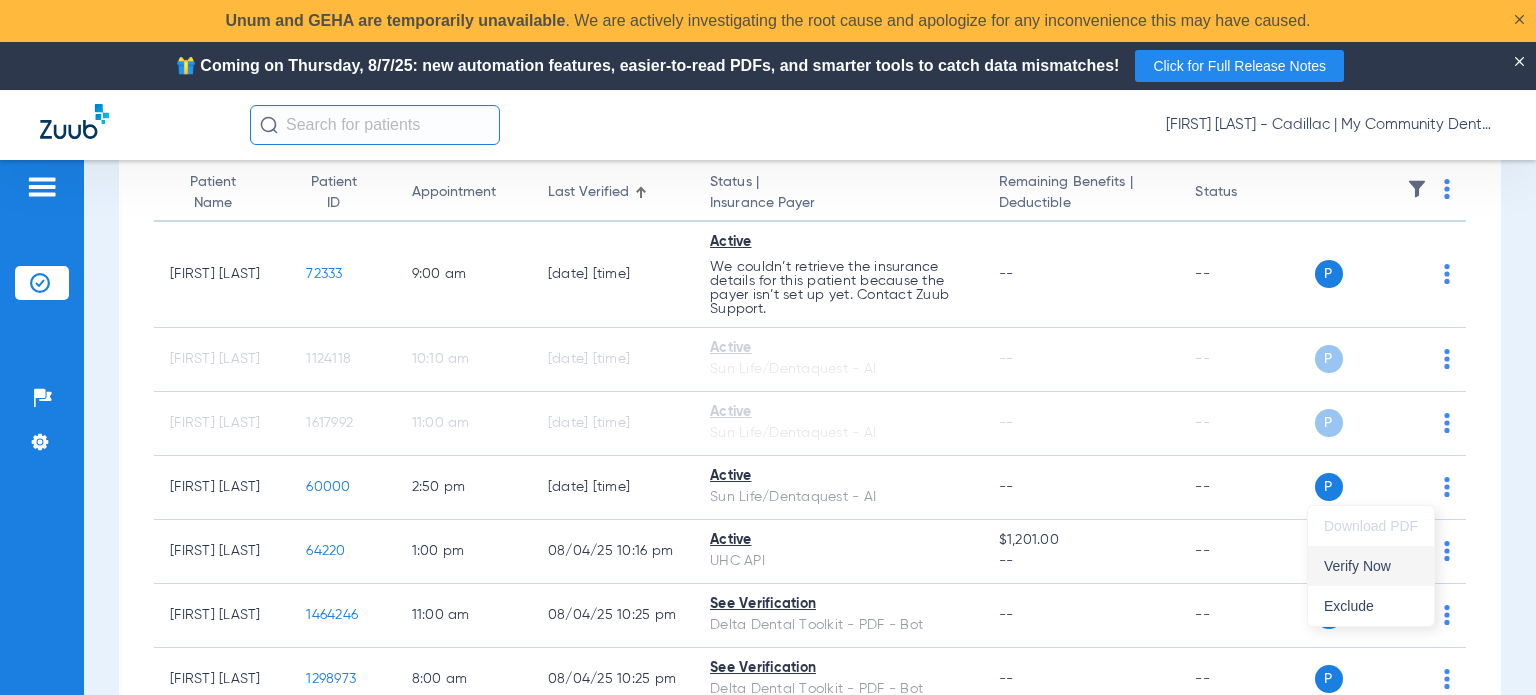 click on "Verify Now" at bounding box center (1371, 566) 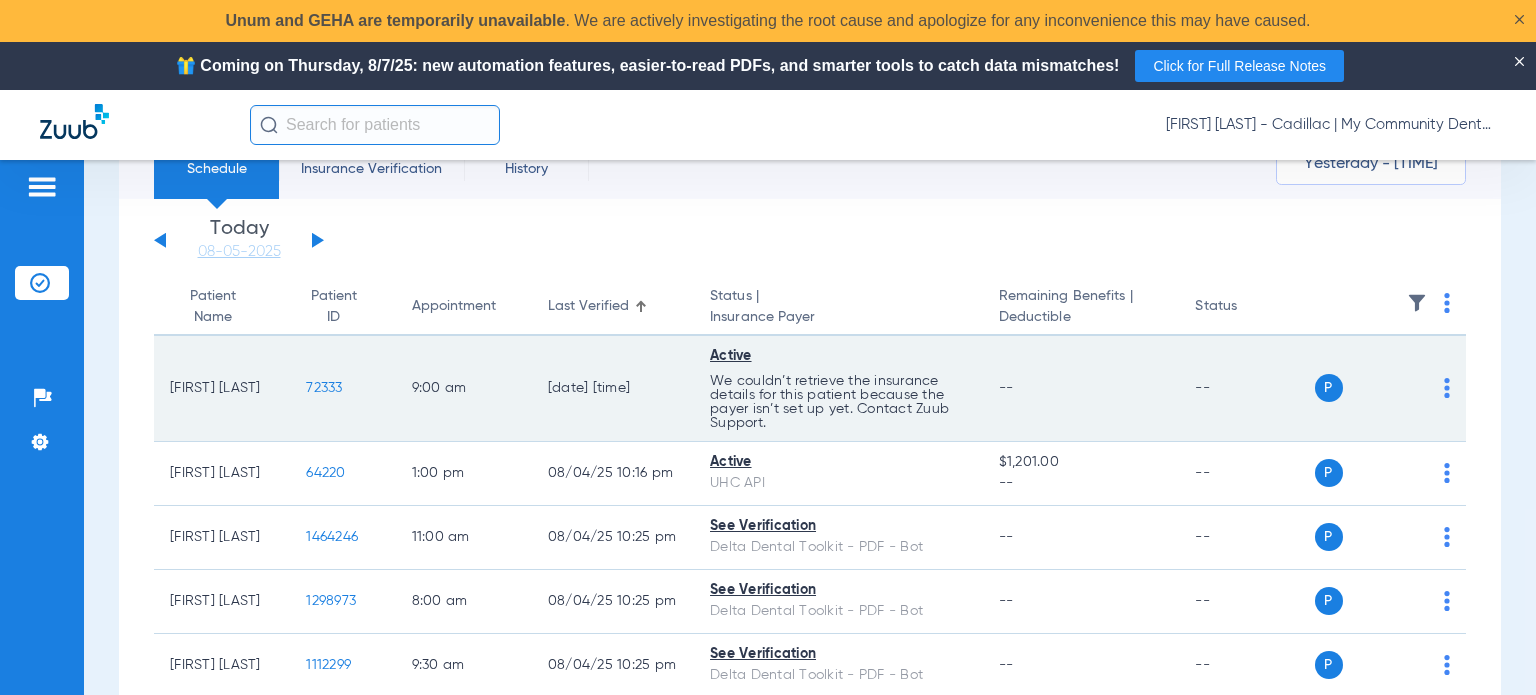scroll, scrollTop: 0, scrollLeft: 0, axis: both 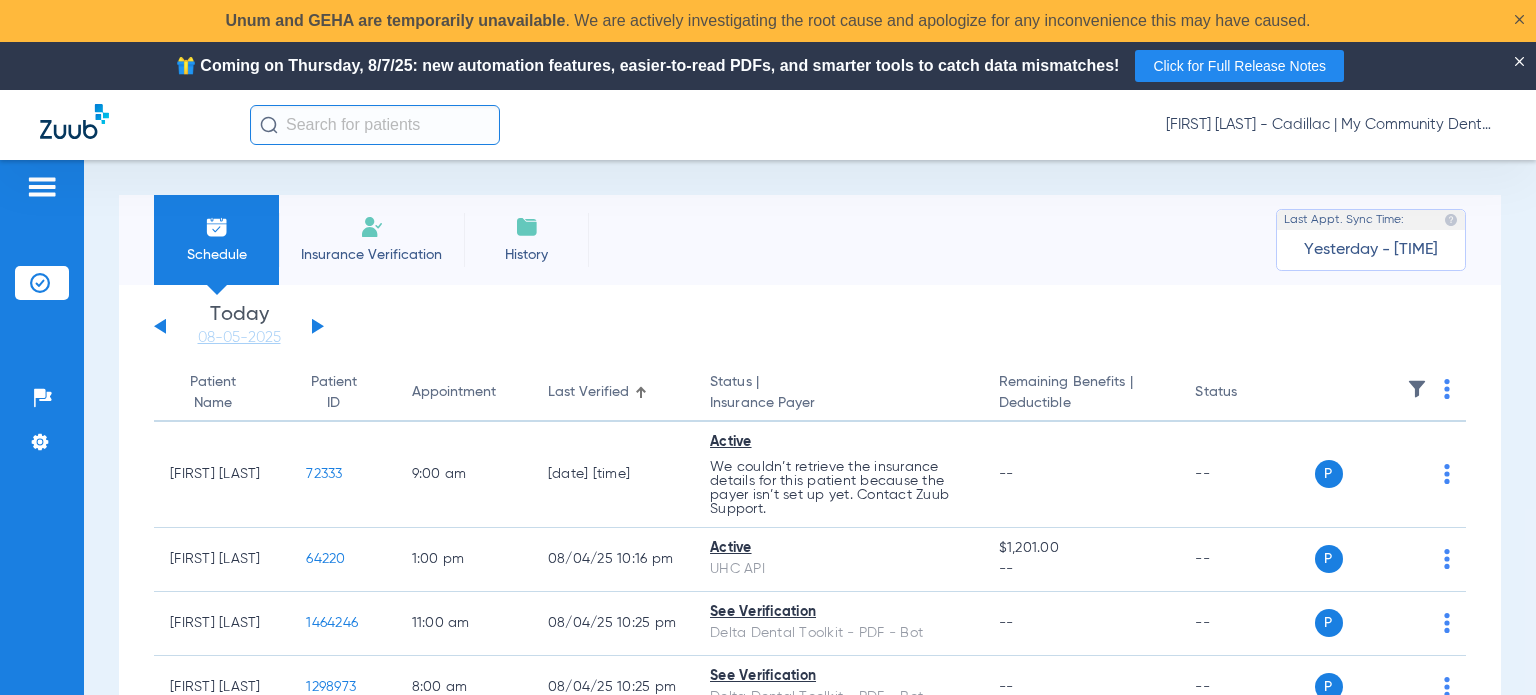 click on "Last Verified" 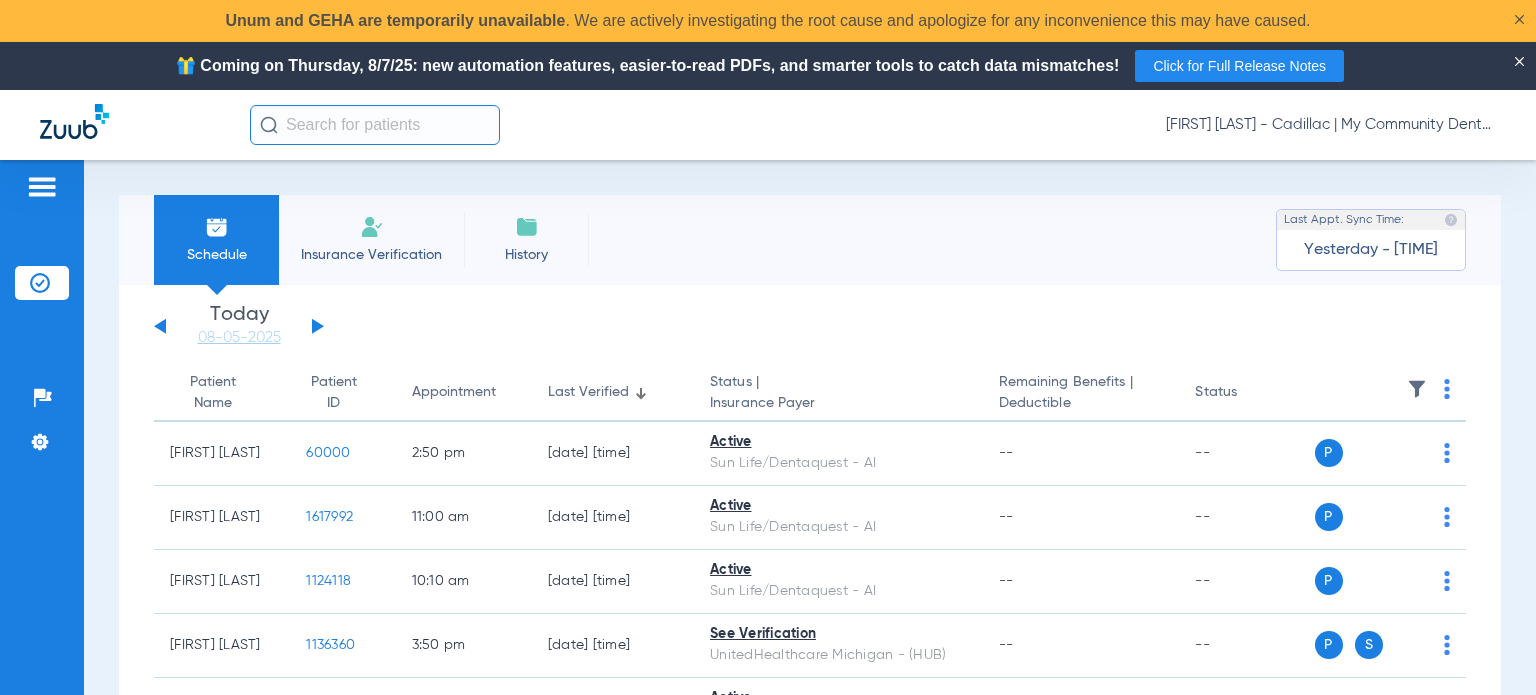 click on "Last Verified" 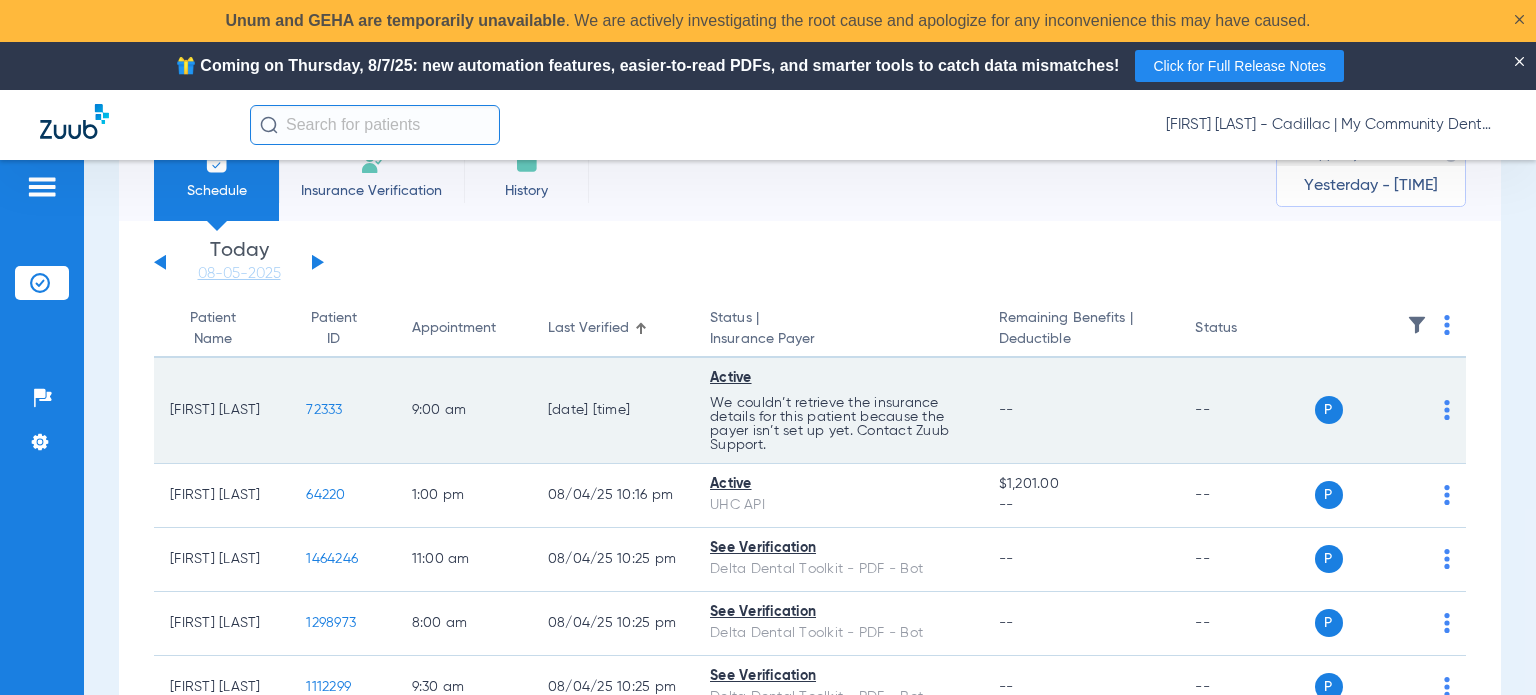 scroll, scrollTop: 100, scrollLeft: 0, axis: vertical 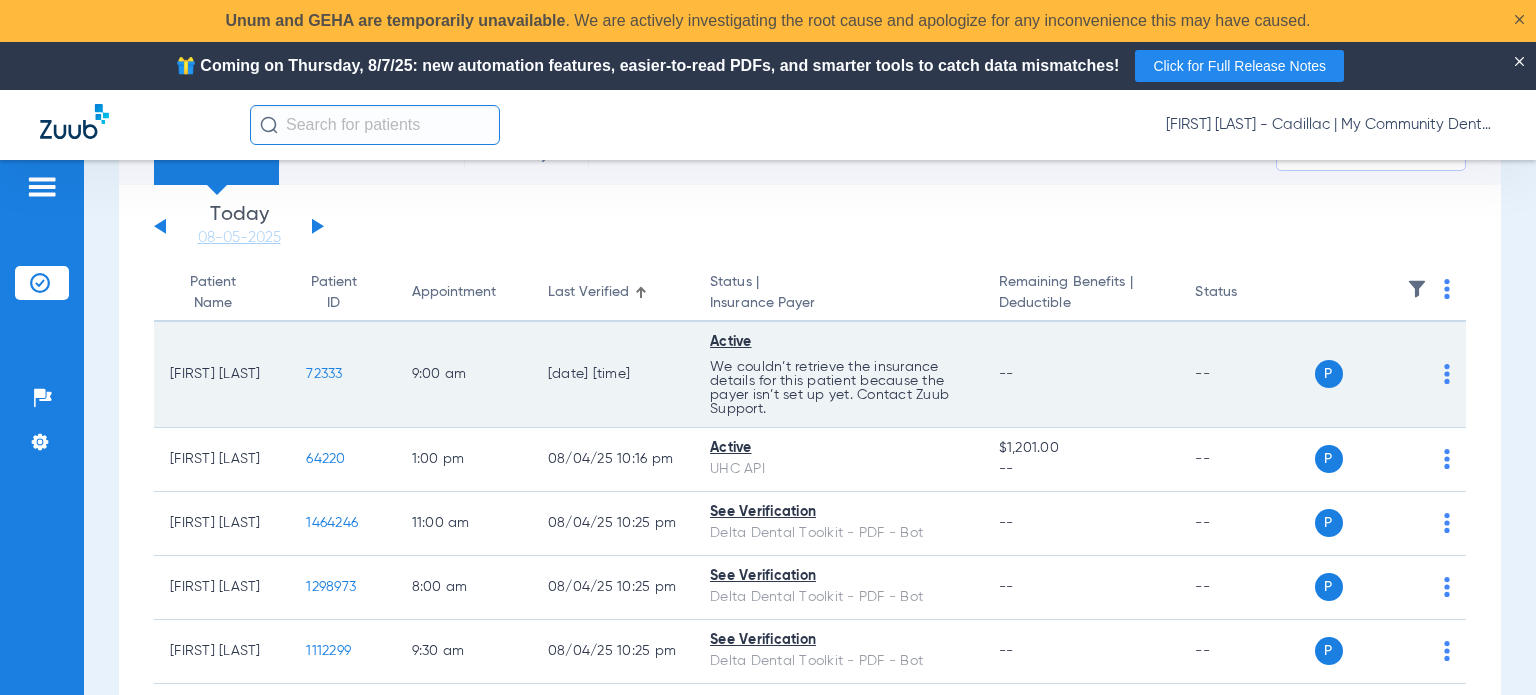 drag, startPoint x: 231, startPoint y: 387, endPoint x: 171, endPoint y: 363, distance: 64.62198 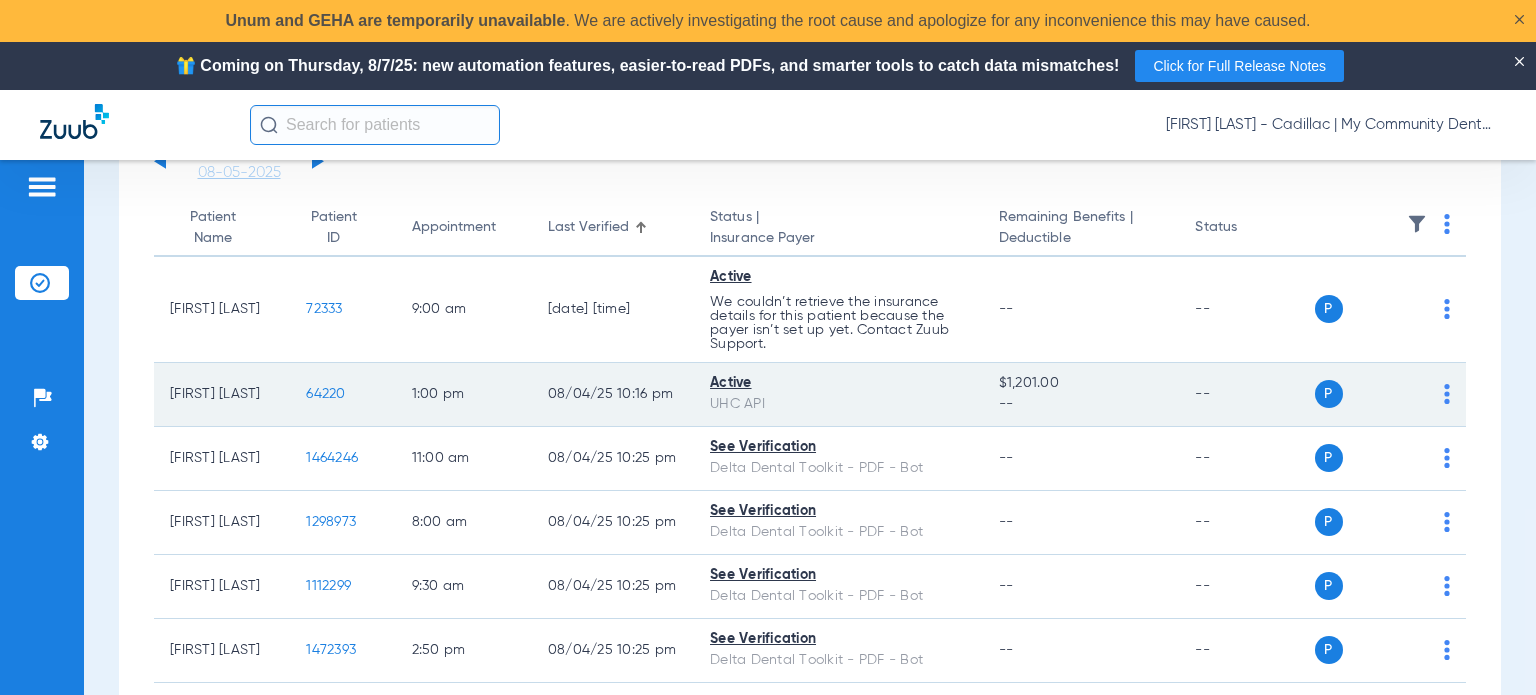 scroll, scrollTop: 200, scrollLeft: 0, axis: vertical 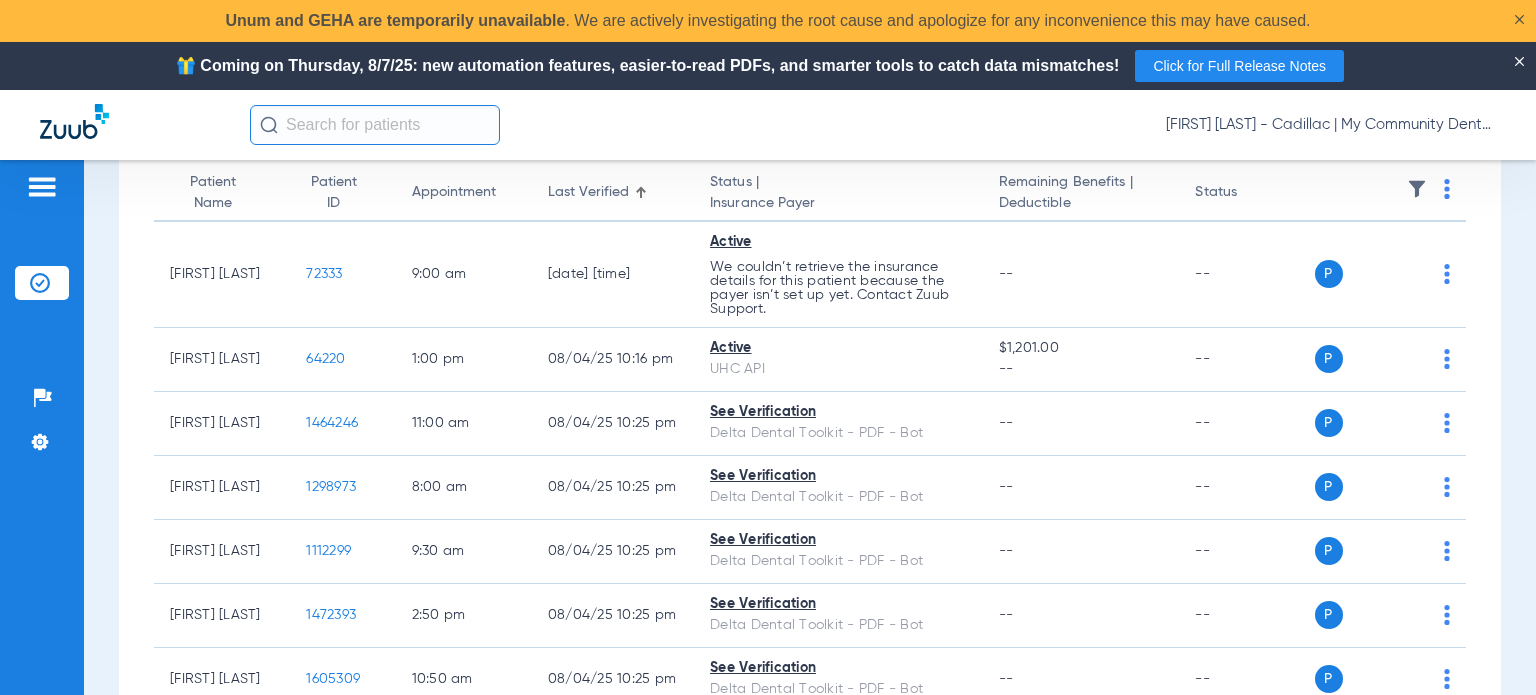 click on "[FIRST] [LAST] - Cadillac | My Community Dental Centers" 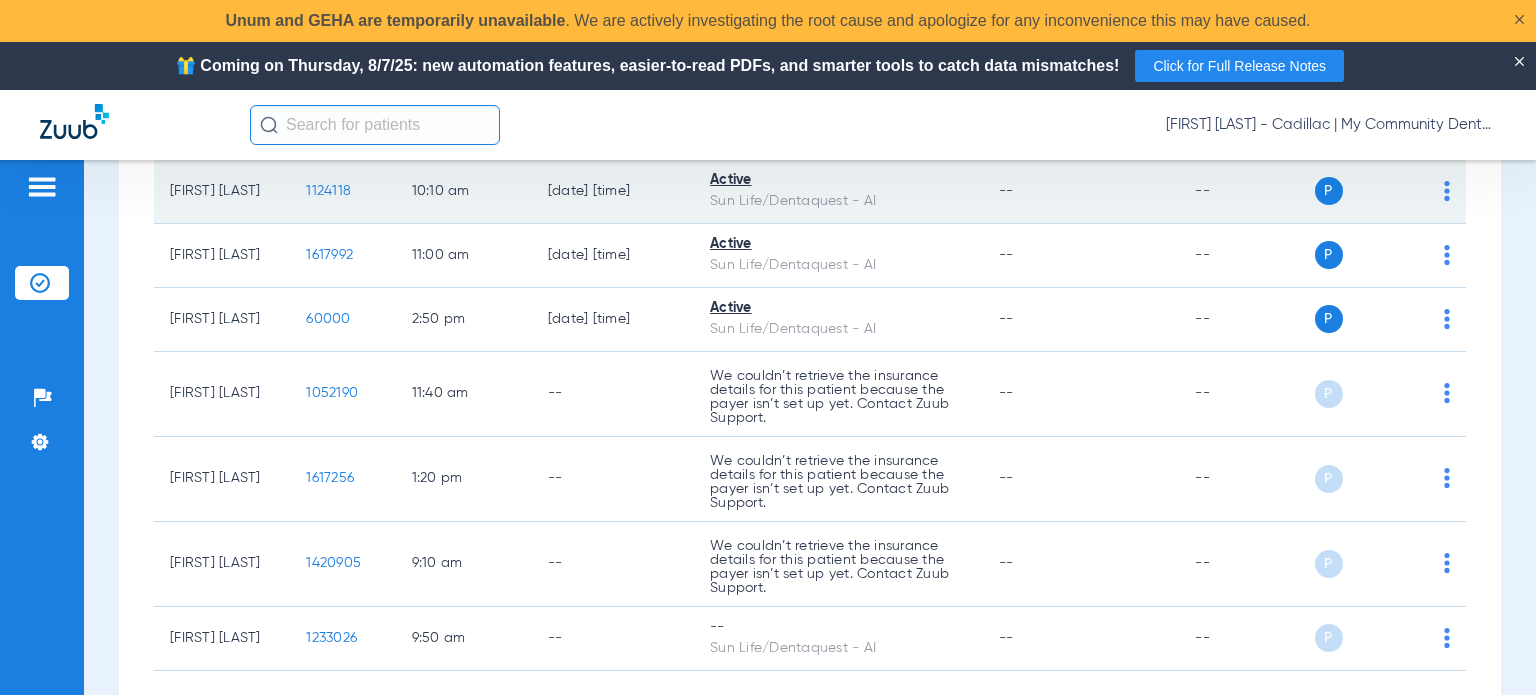 scroll, scrollTop: 2804, scrollLeft: 0, axis: vertical 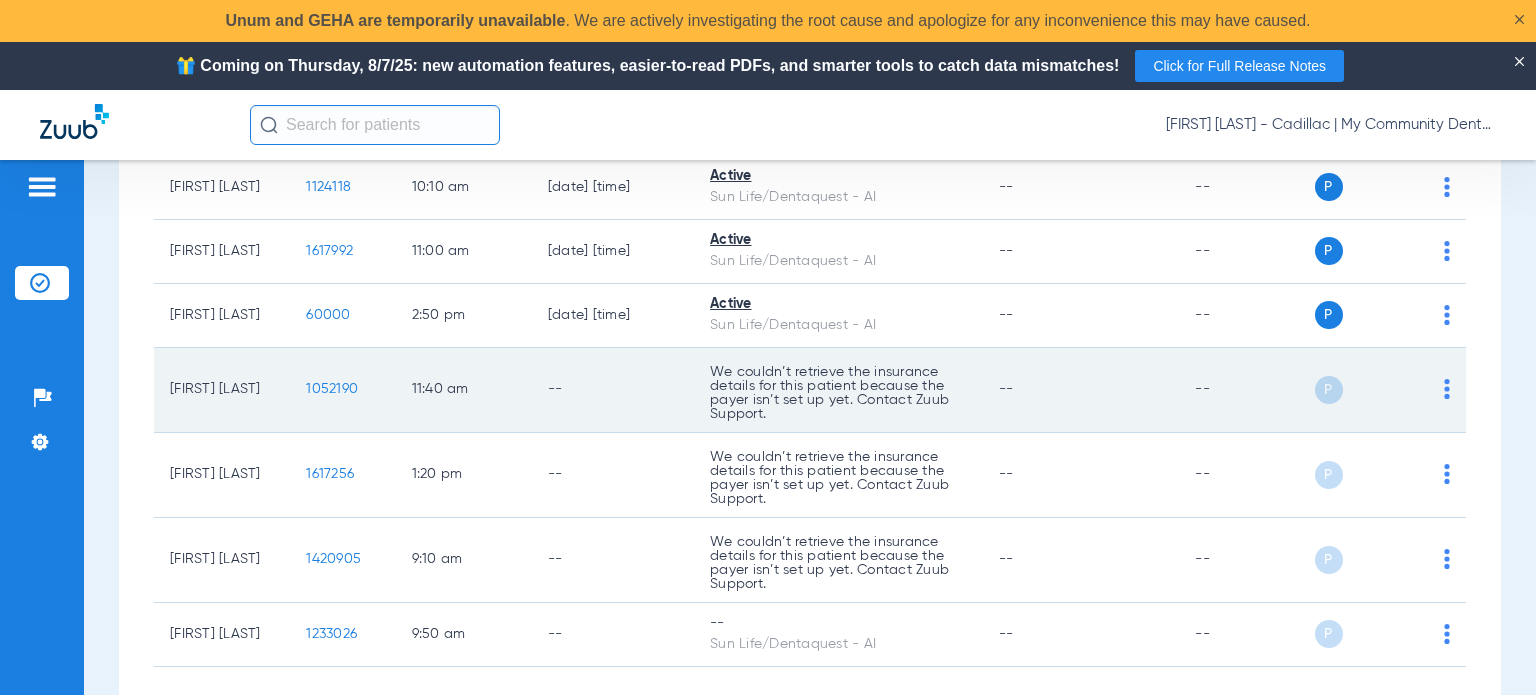 drag, startPoint x: 224, startPoint y: 387, endPoint x: 168, endPoint y: 366, distance: 59.808025 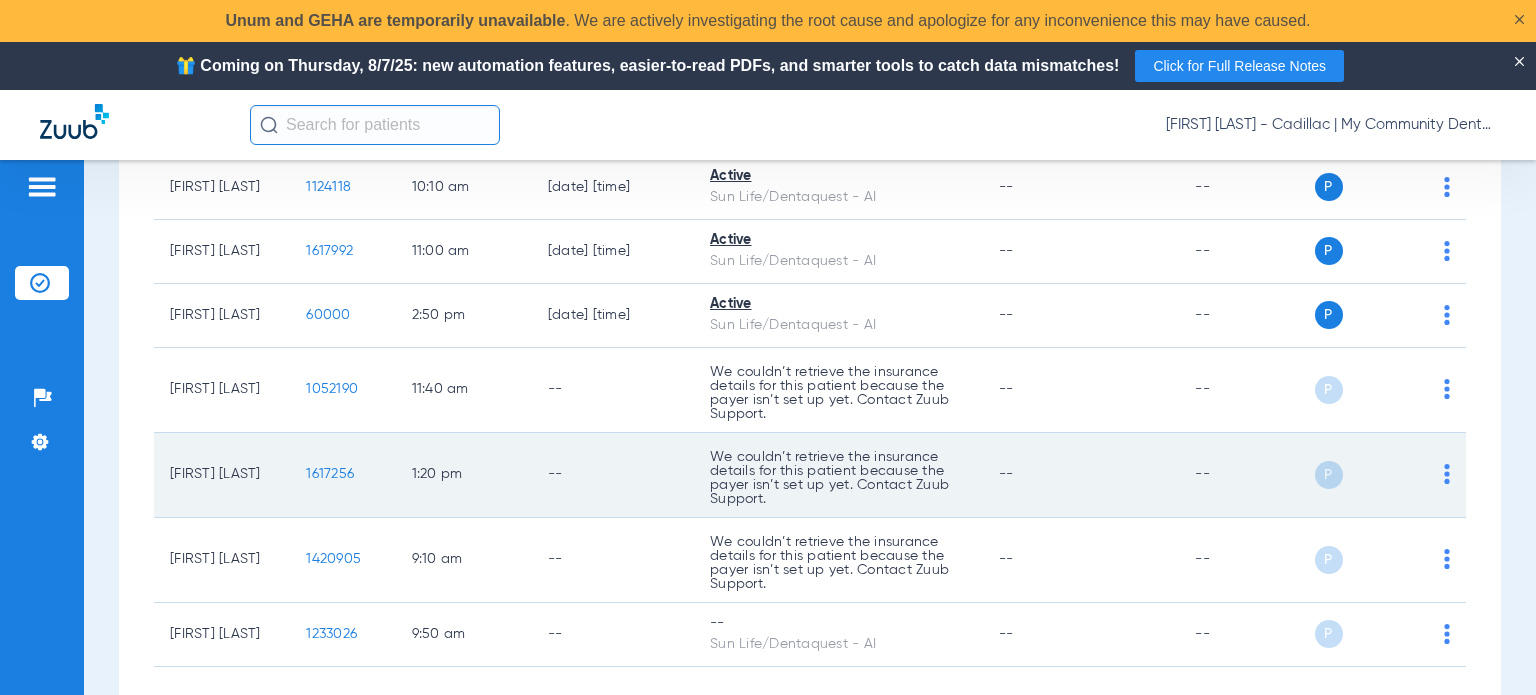 drag, startPoint x: 255, startPoint y: 475, endPoint x: 159, endPoint y: 462, distance: 96.87621 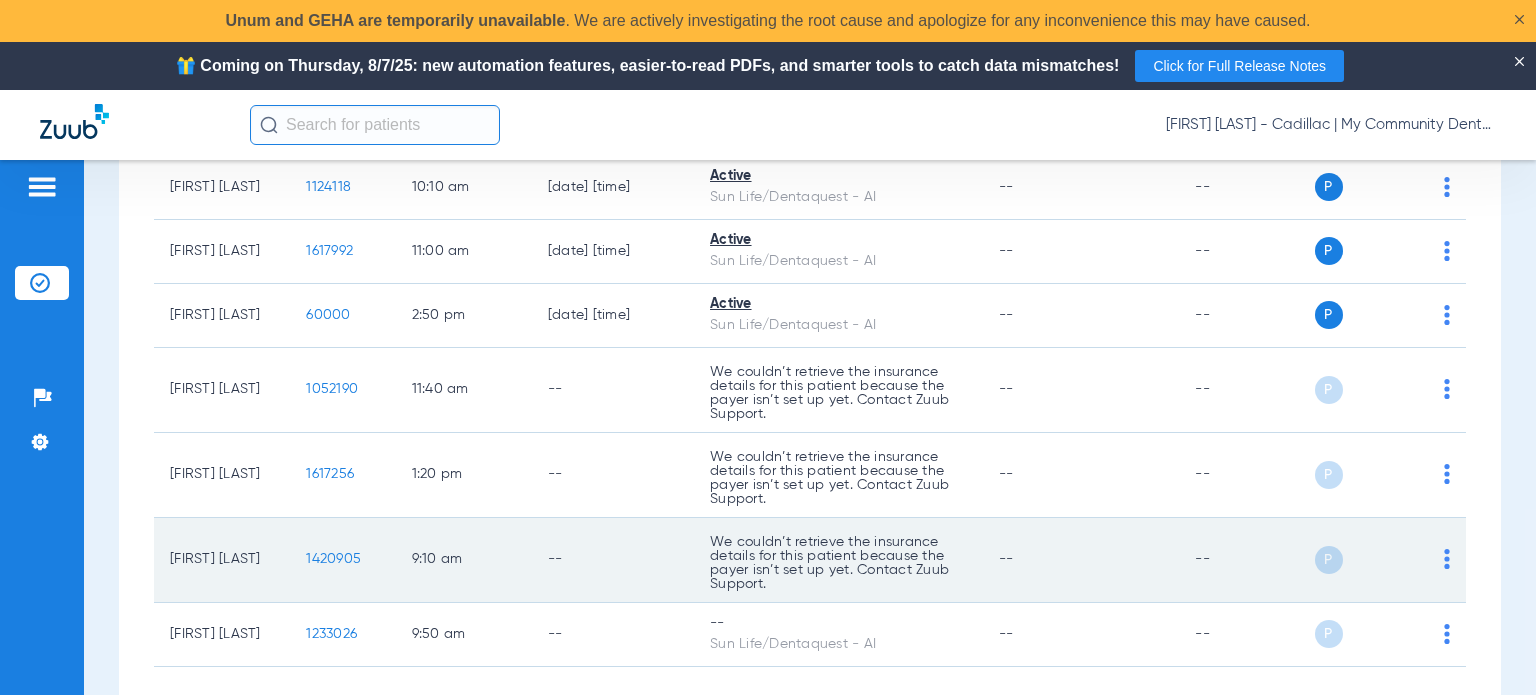 drag, startPoint x: 960, startPoint y: 560, endPoint x: 924, endPoint y: 548, distance: 37.94733 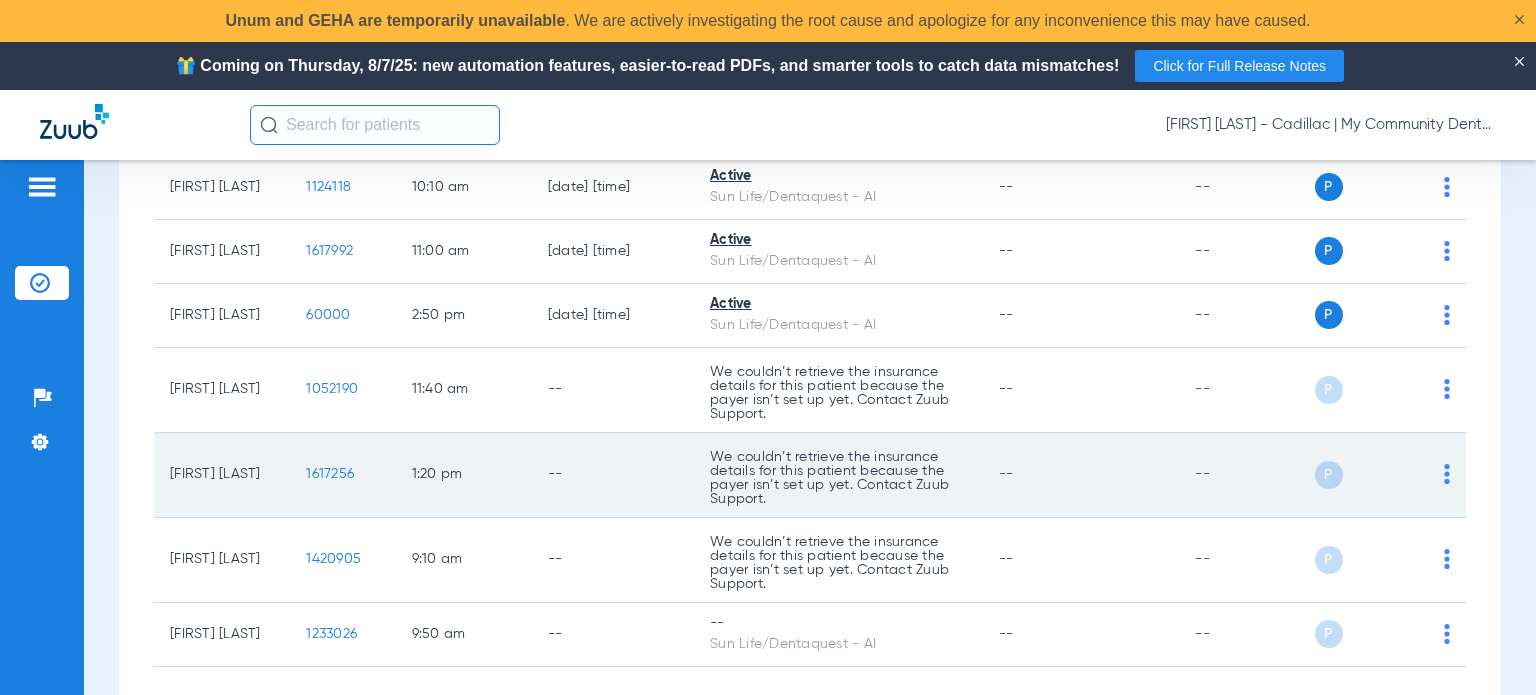 click on "1617256" 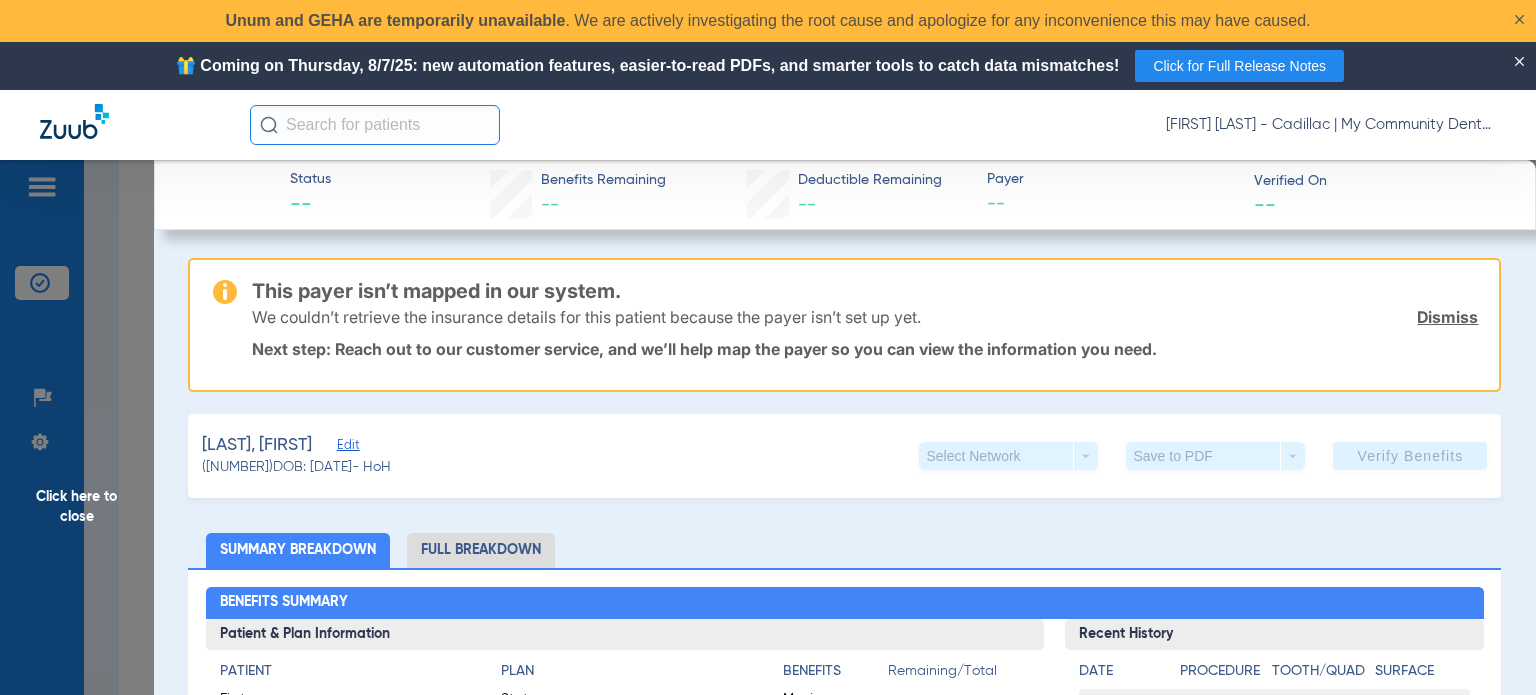 click on "Click here to close" 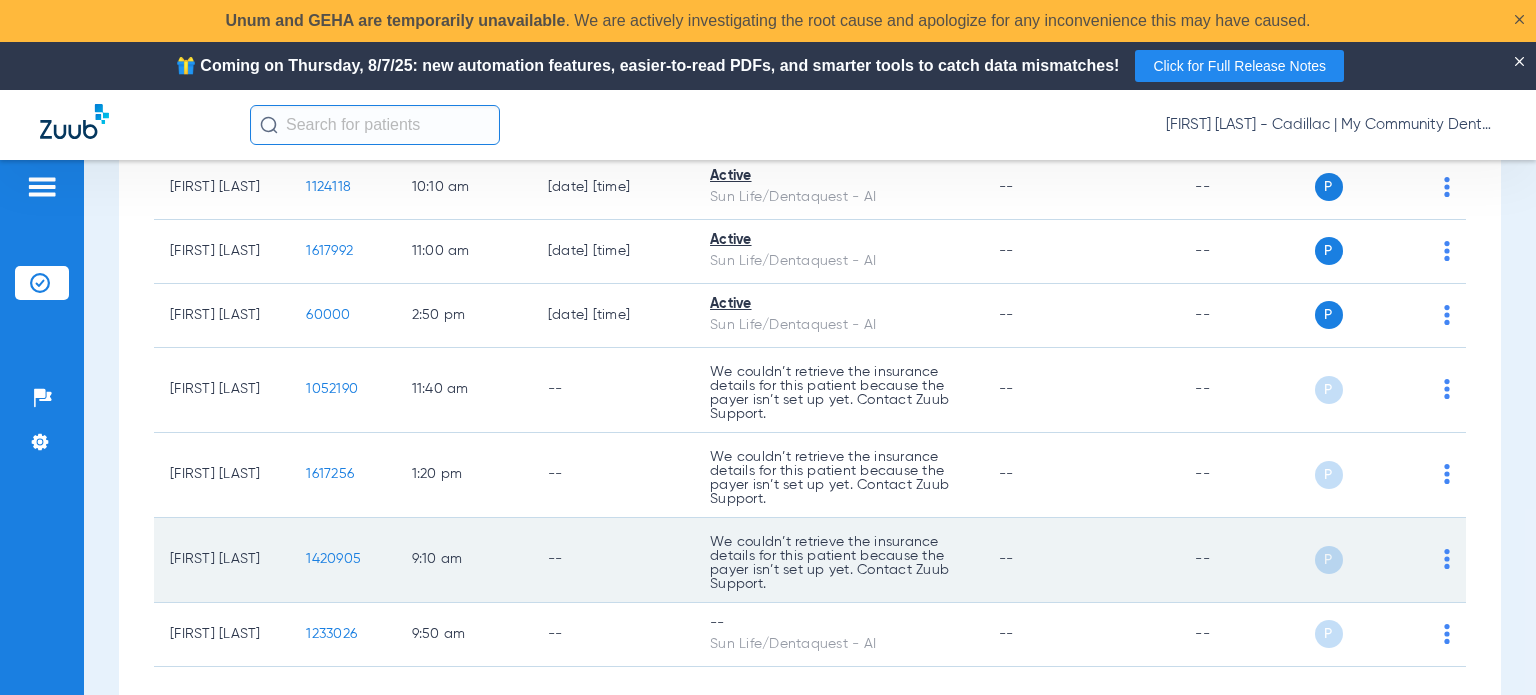 click on "--" 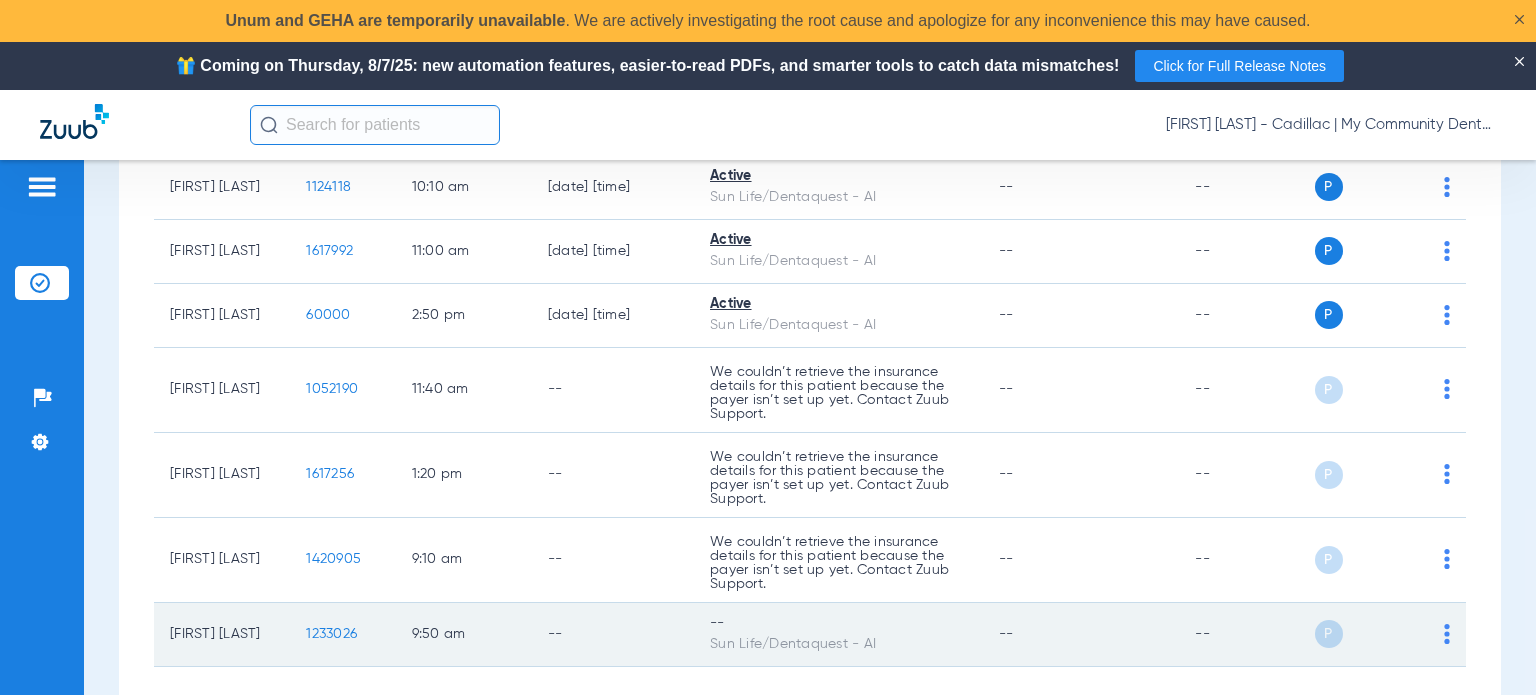 click on "--" 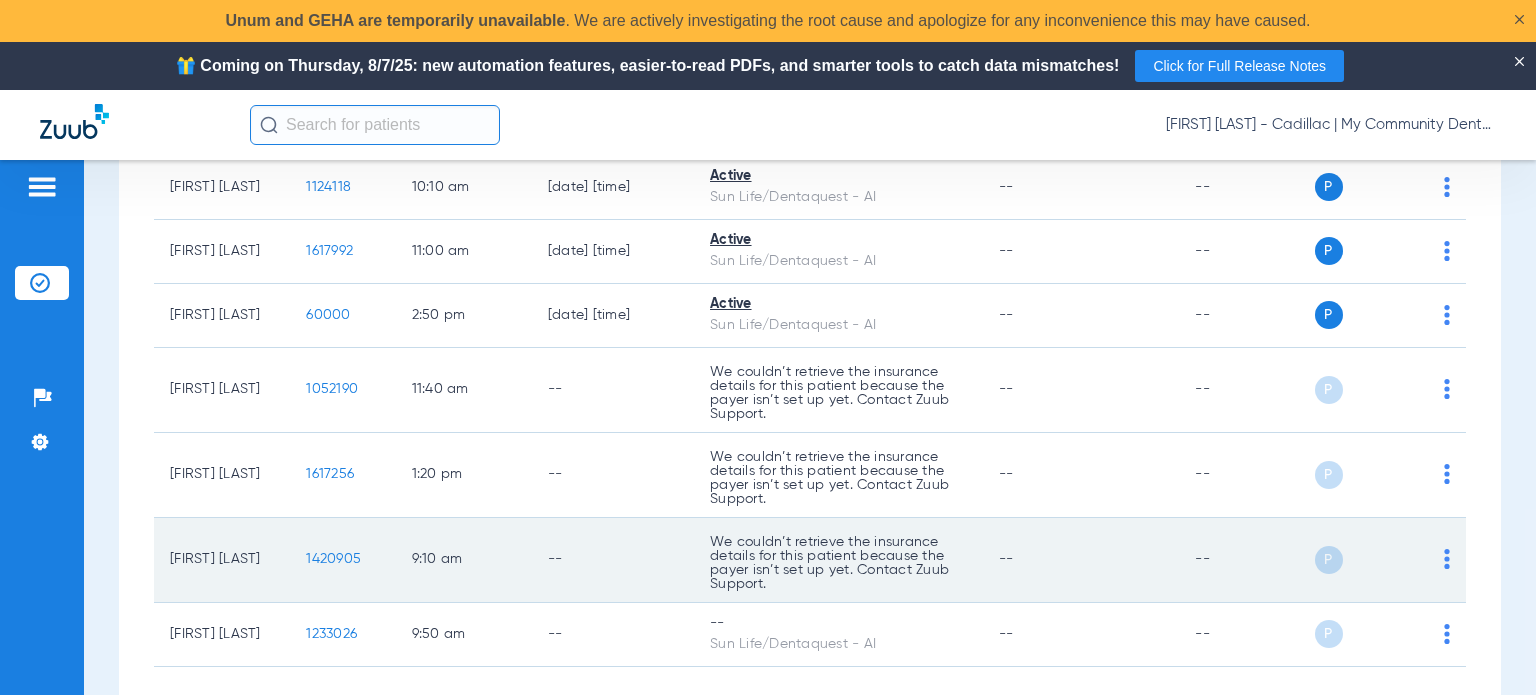 click on "1420905" 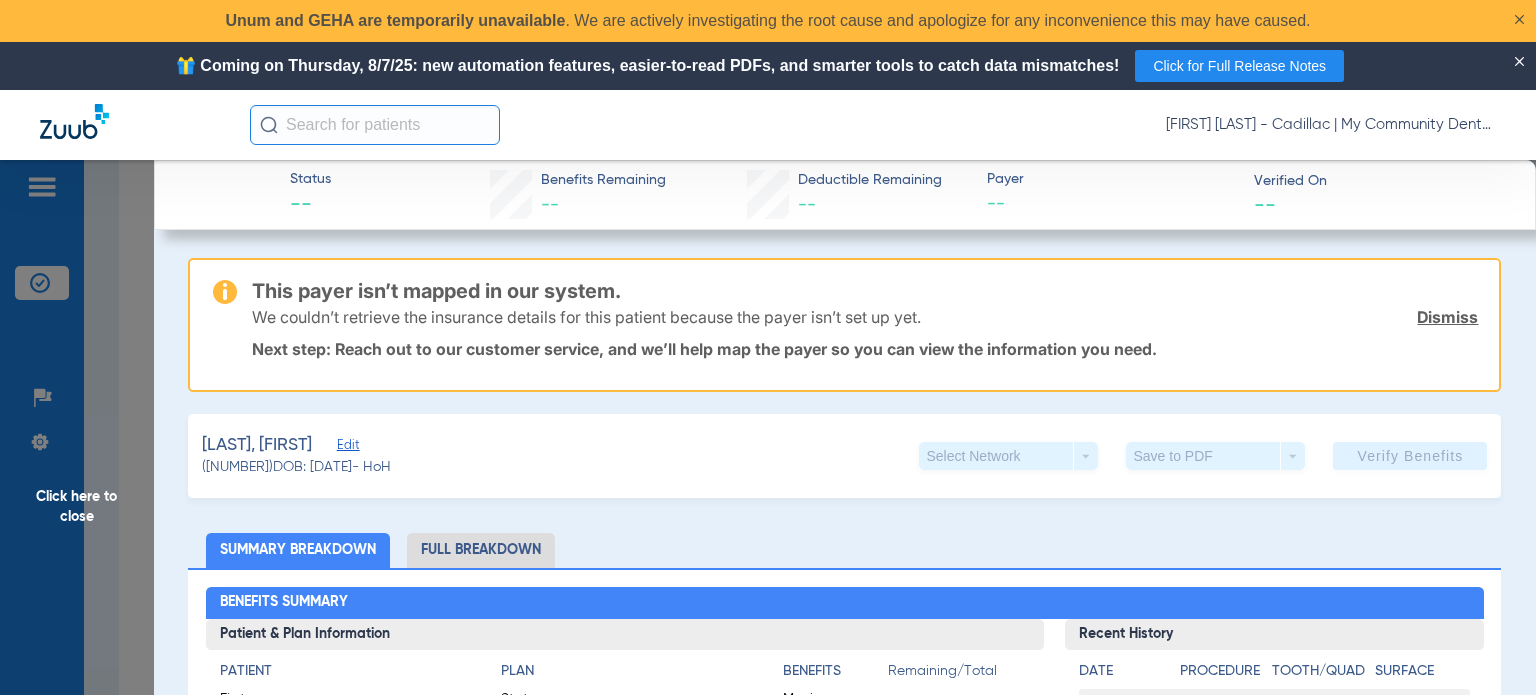 click on "Click here to close" 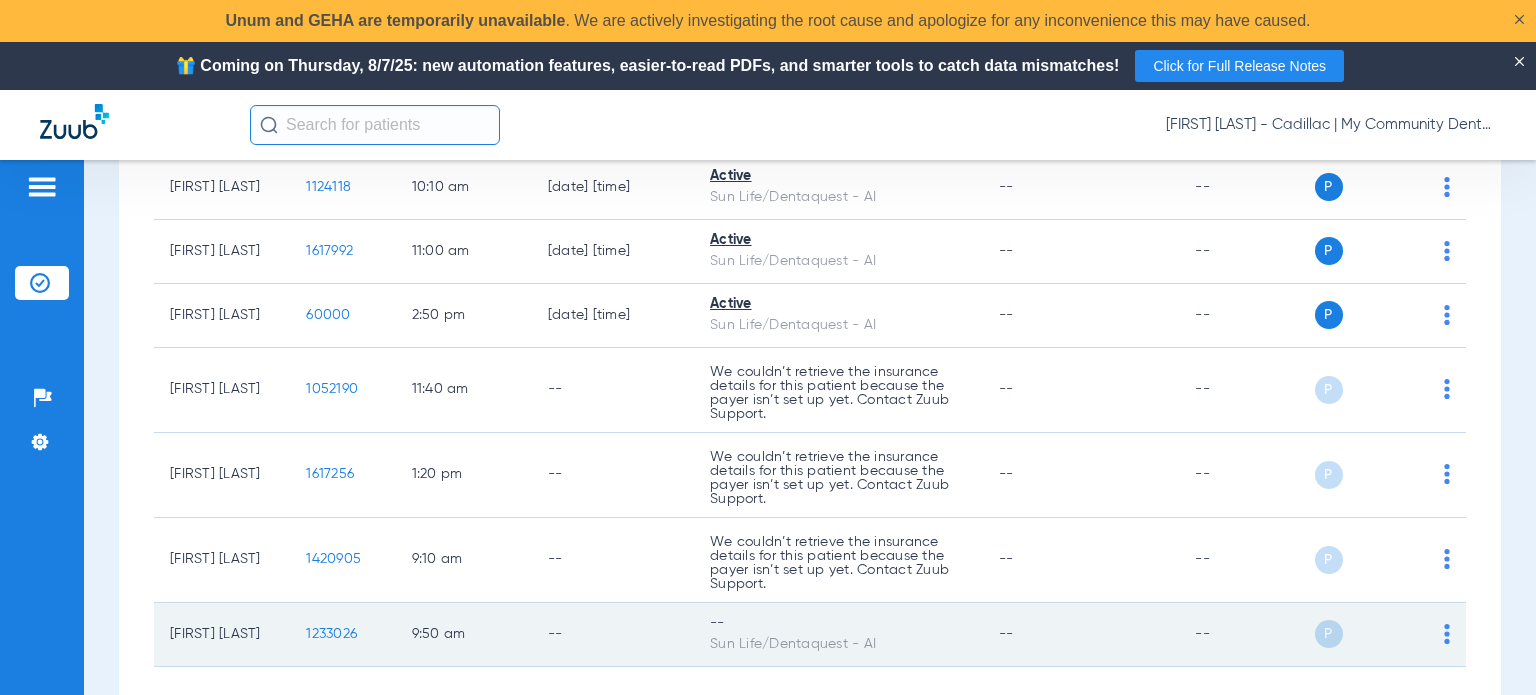 drag, startPoint x: 243, startPoint y: 629, endPoint x: 166, endPoint y: 623, distance: 77.23341 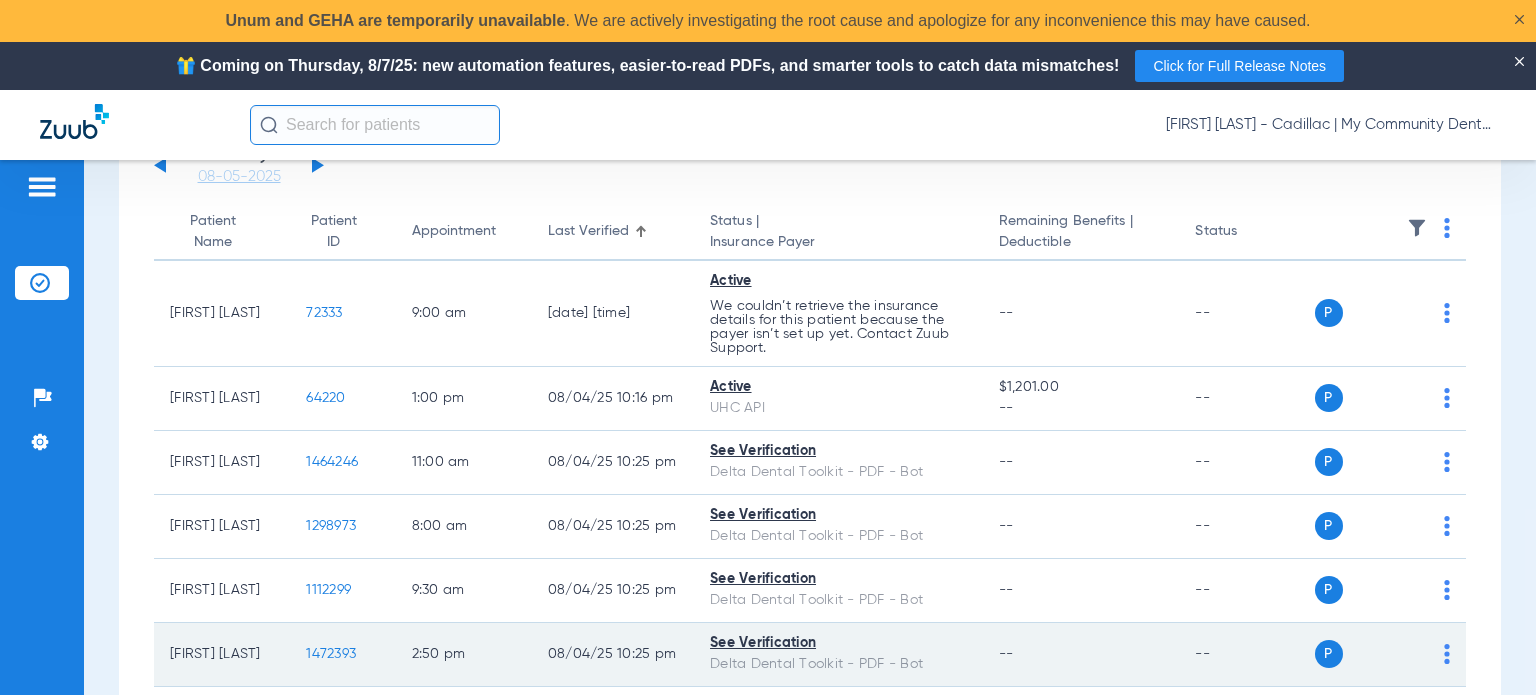 scroll, scrollTop: 0, scrollLeft: 0, axis: both 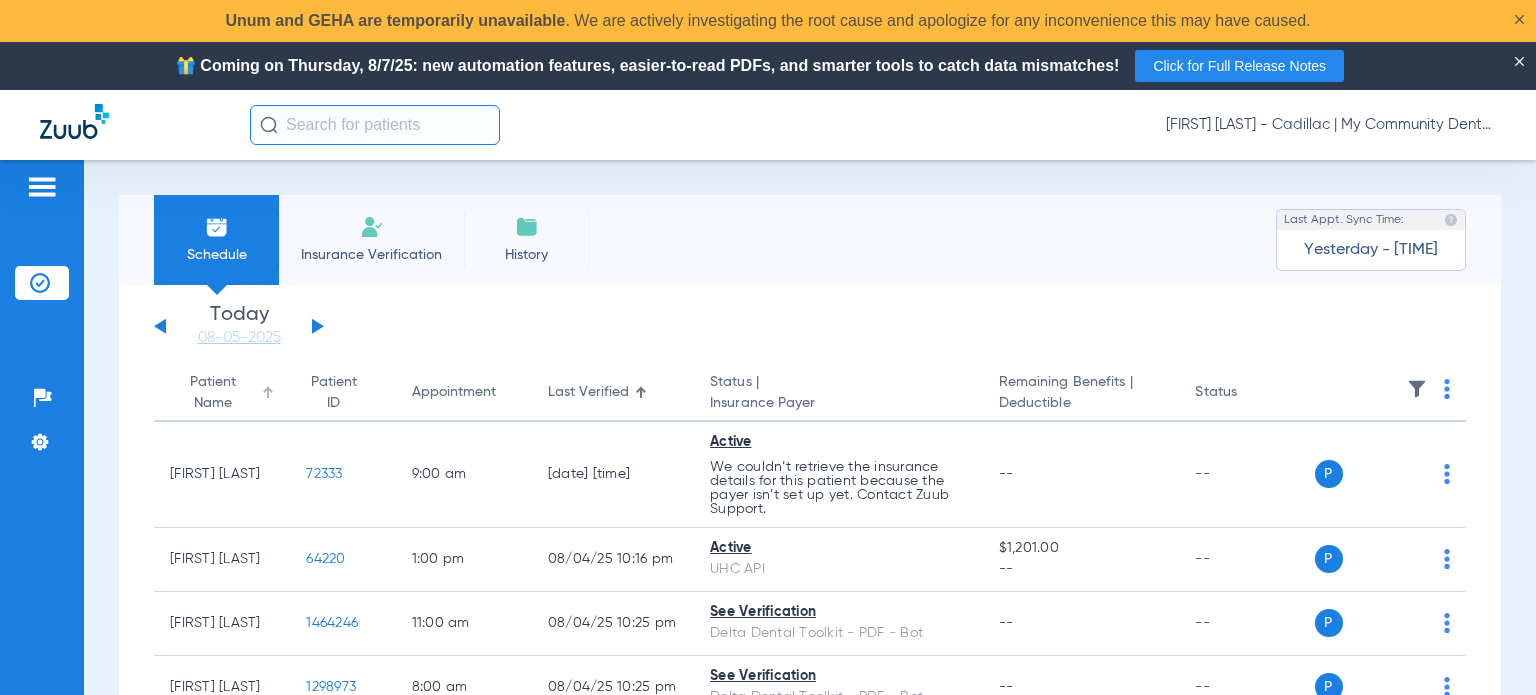 click on "Patient Name" 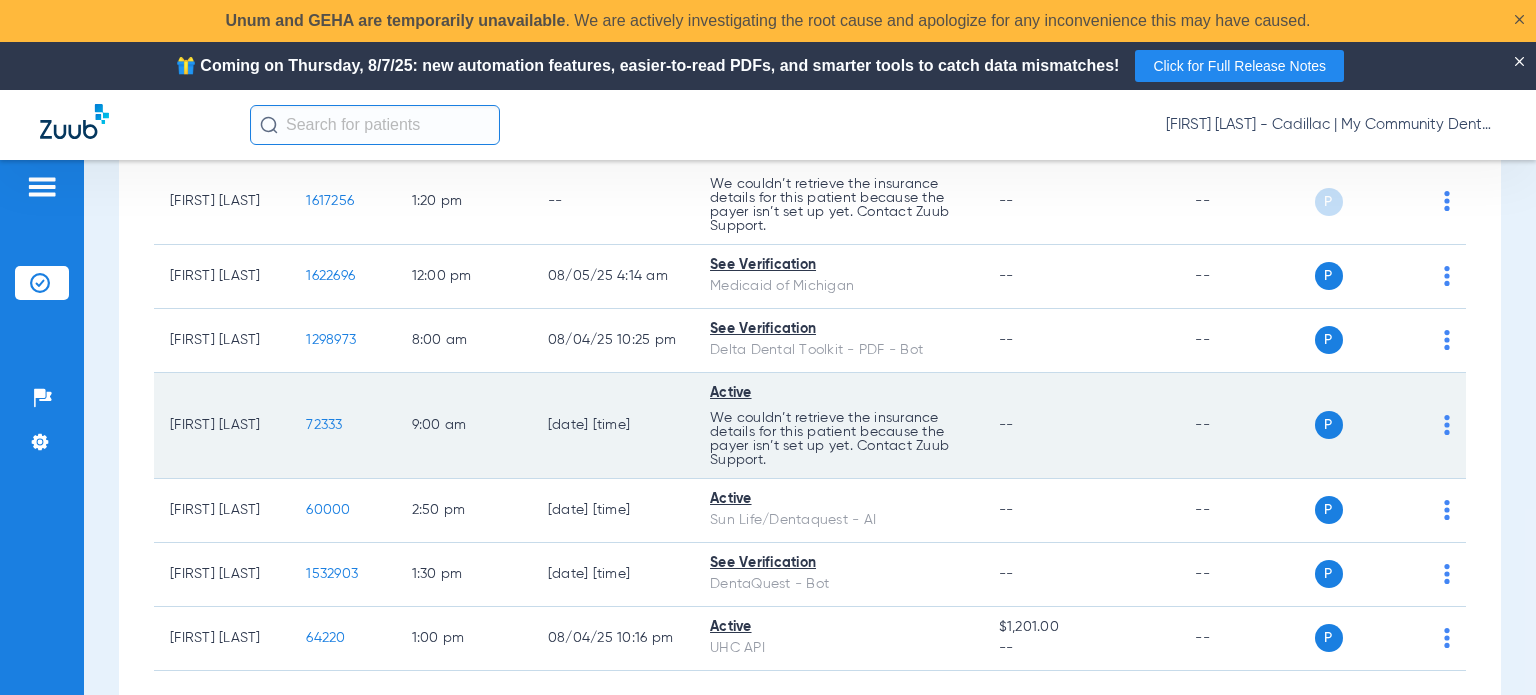 scroll, scrollTop: 2804, scrollLeft: 0, axis: vertical 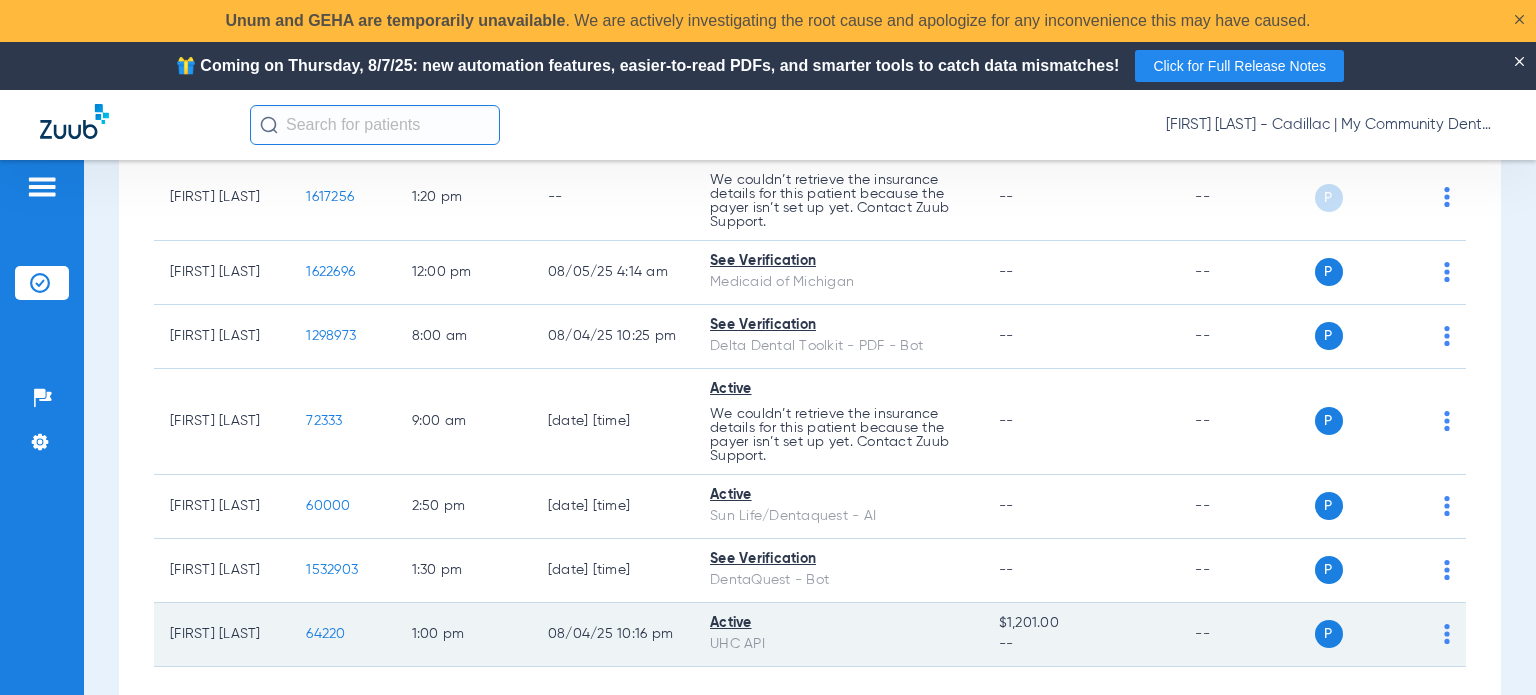 click on "64220" 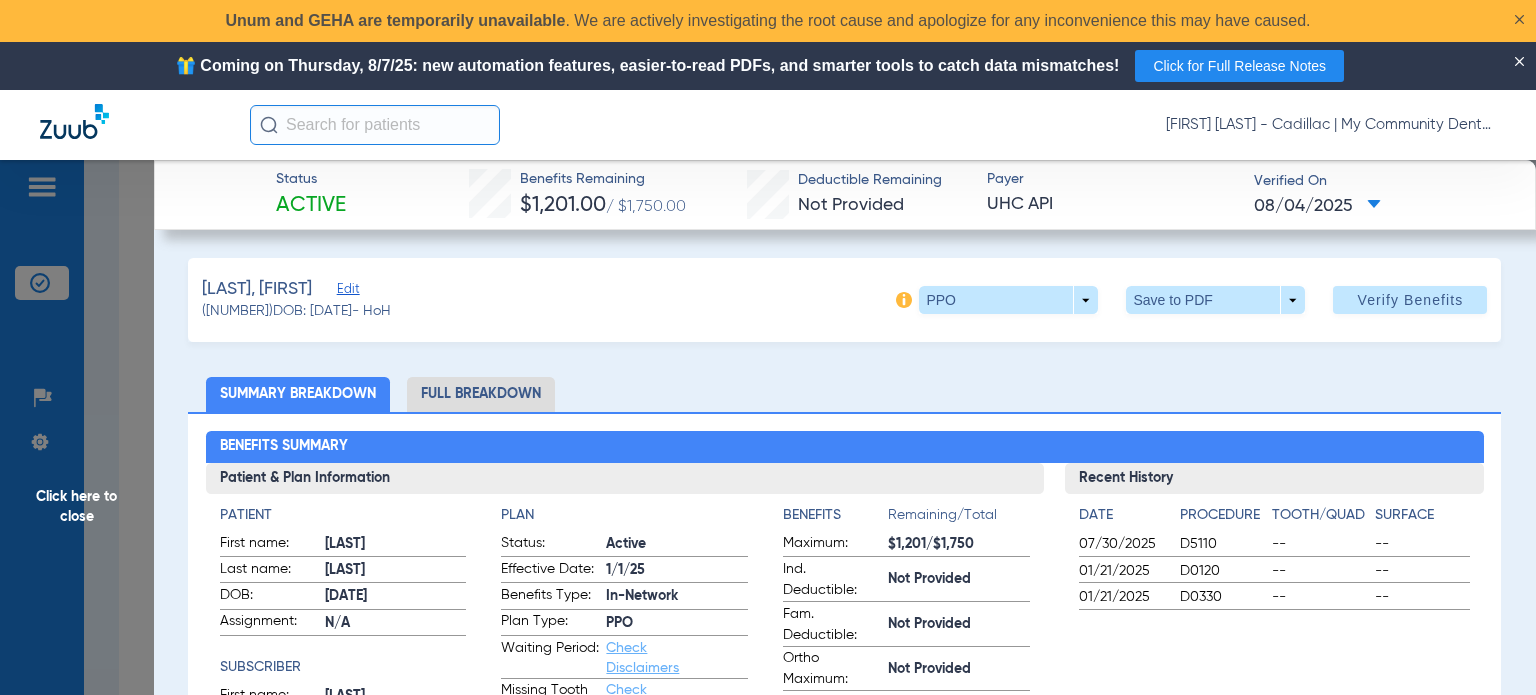 click on "Full Breakdown" 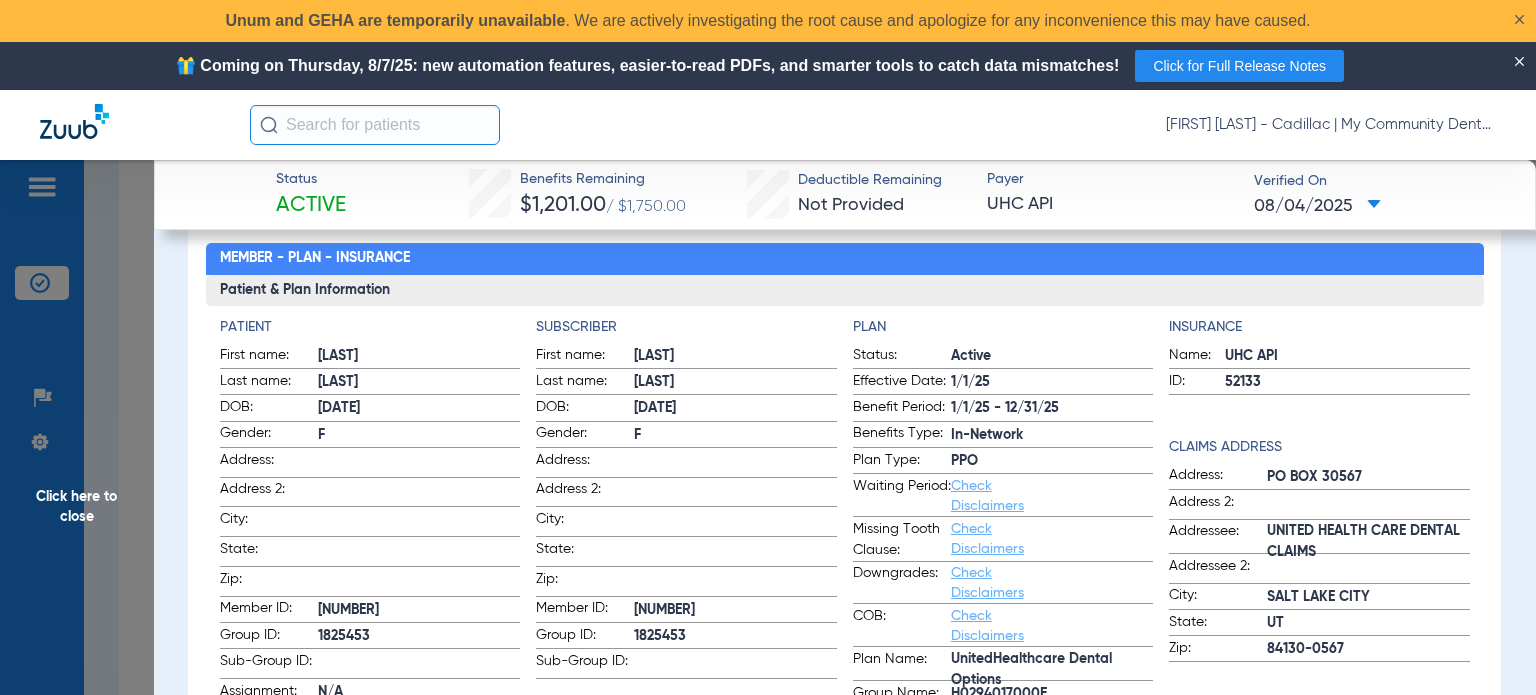 scroll, scrollTop: 200, scrollLeft: 0, axis: vertical 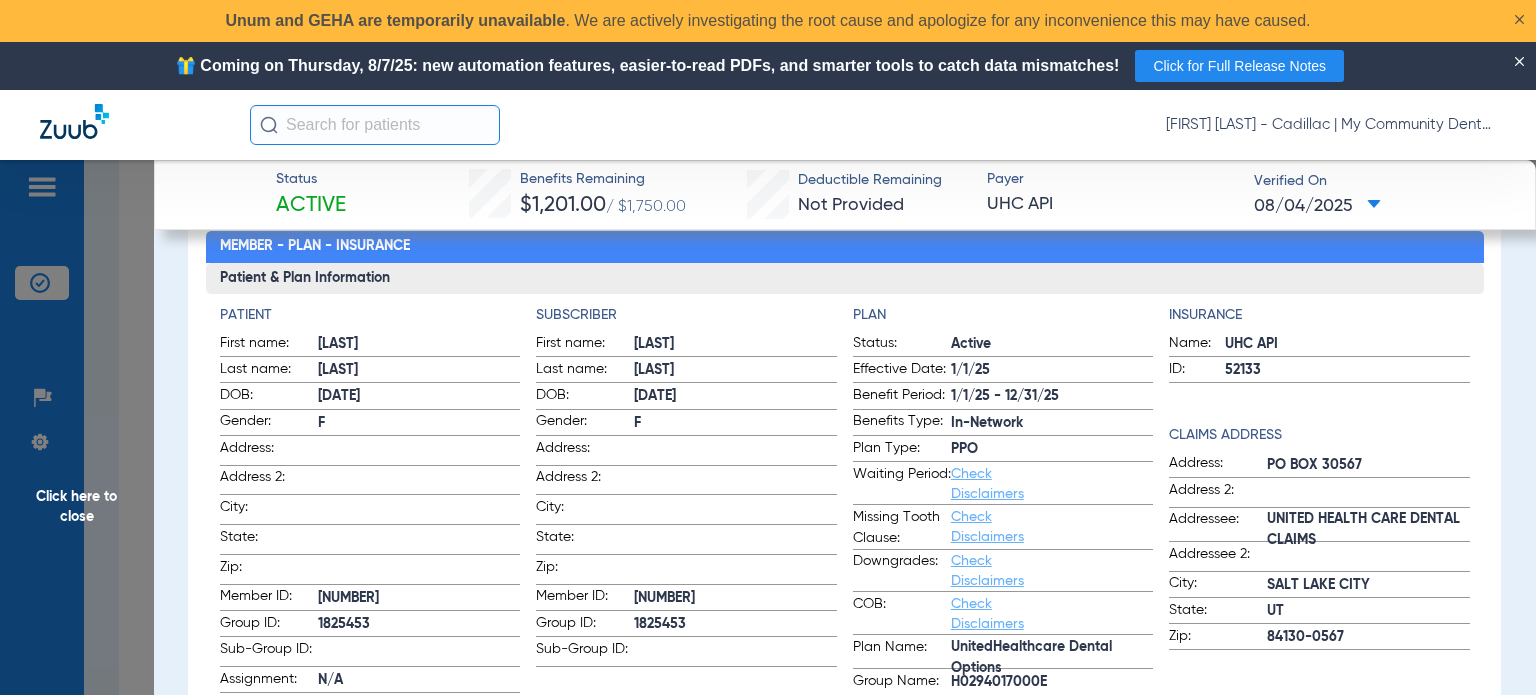 click on "Click here to close" 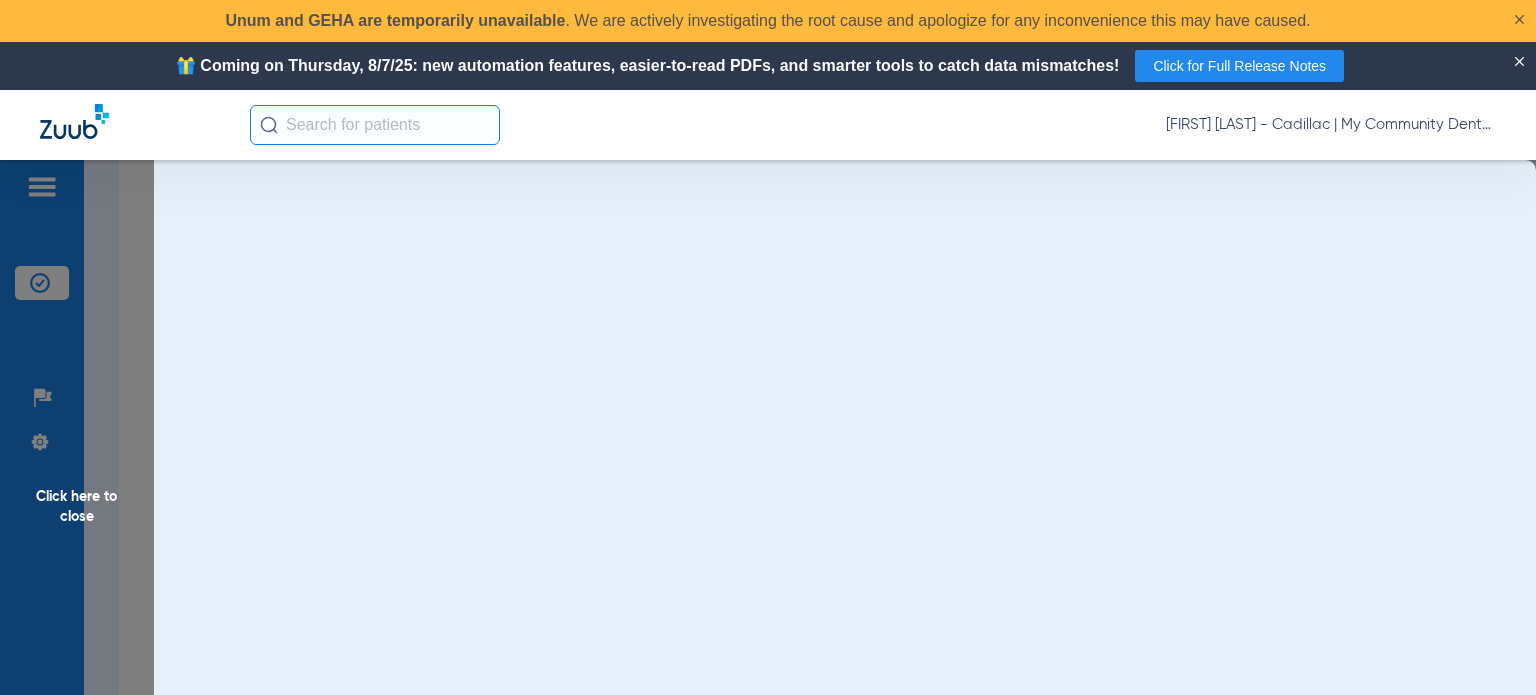 scroll, scrollTop: 0, scrollLeft: 0, axis: both 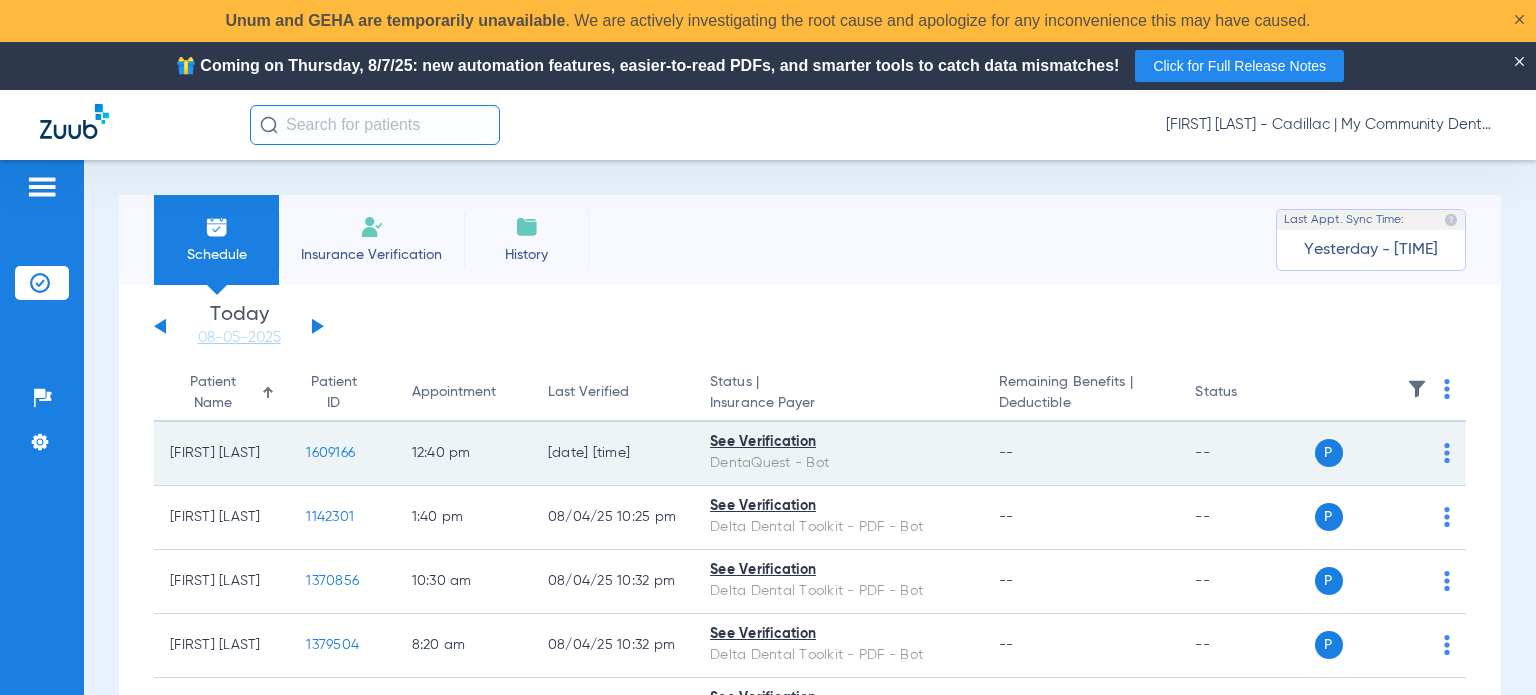 click on "1609166" 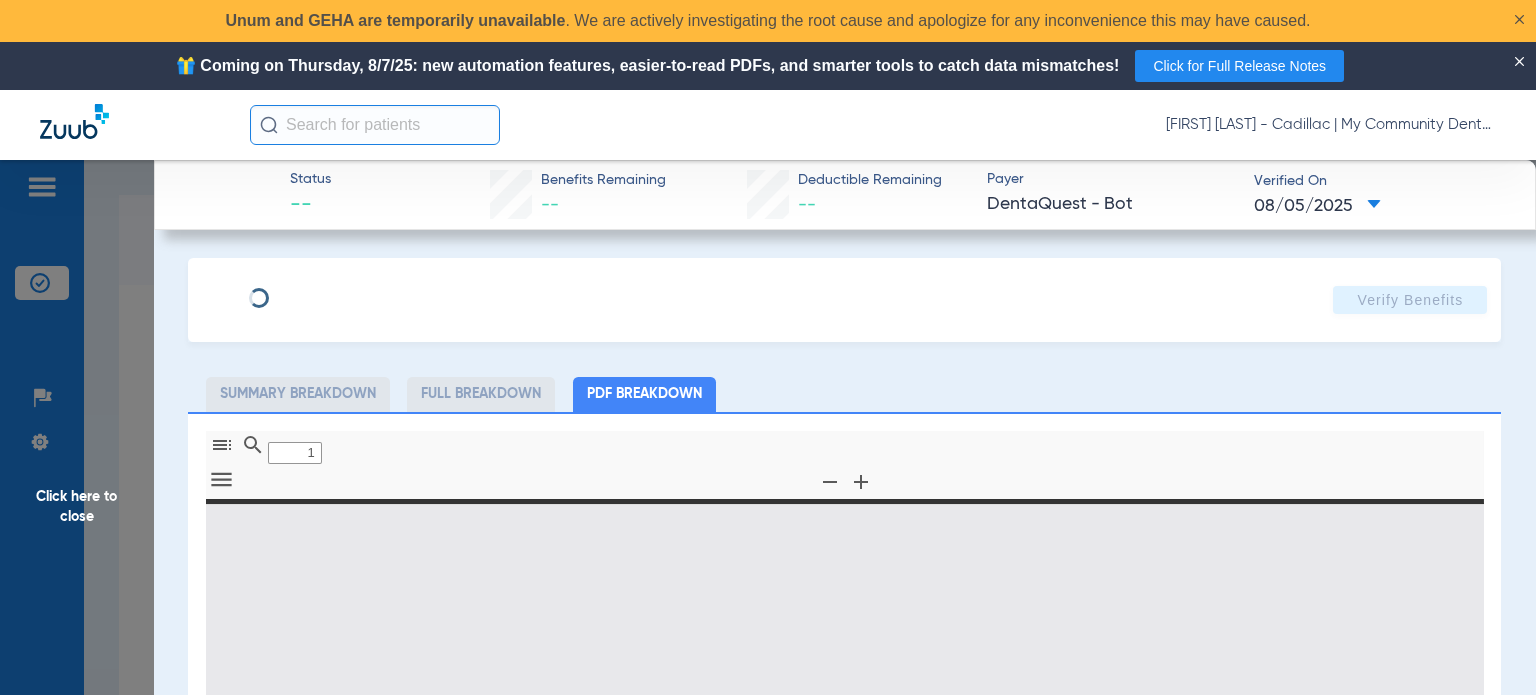 type on "0" 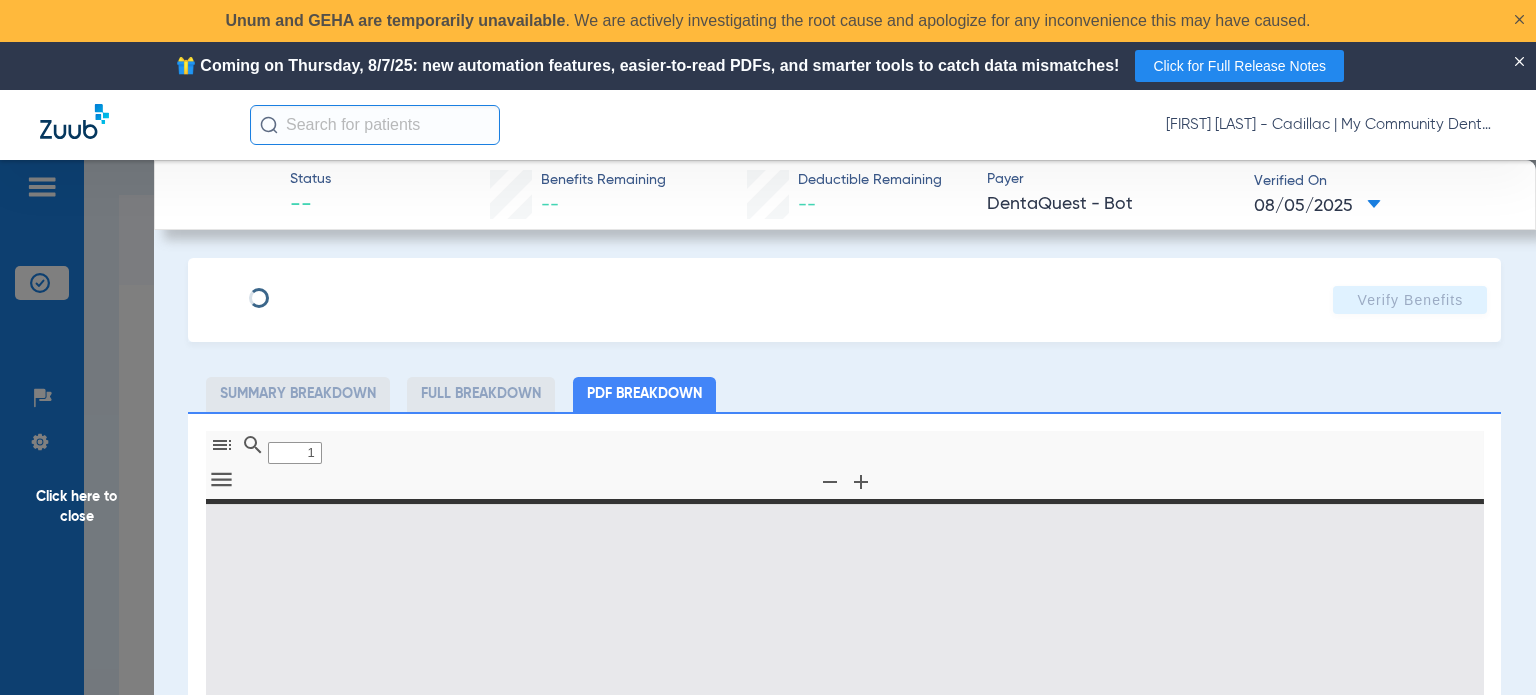 select on "page-width" 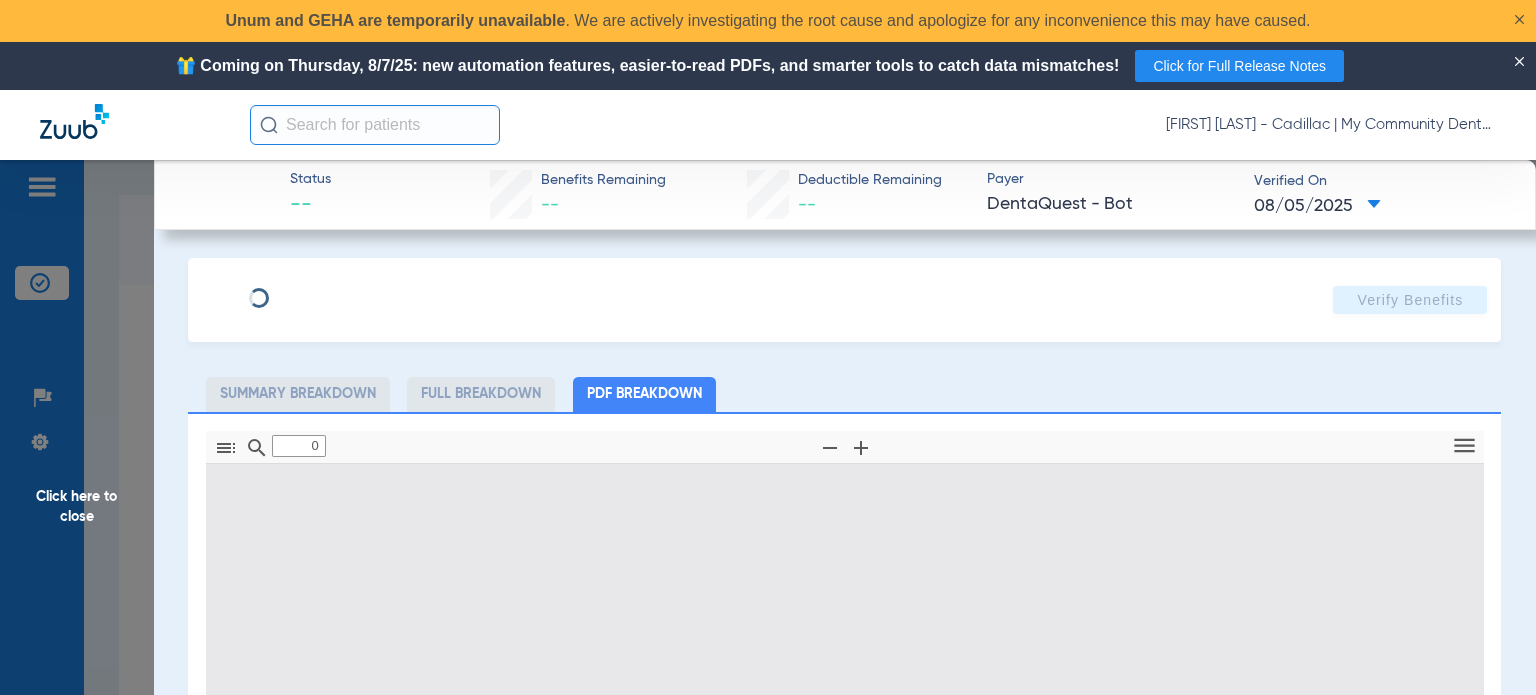 type on "1" 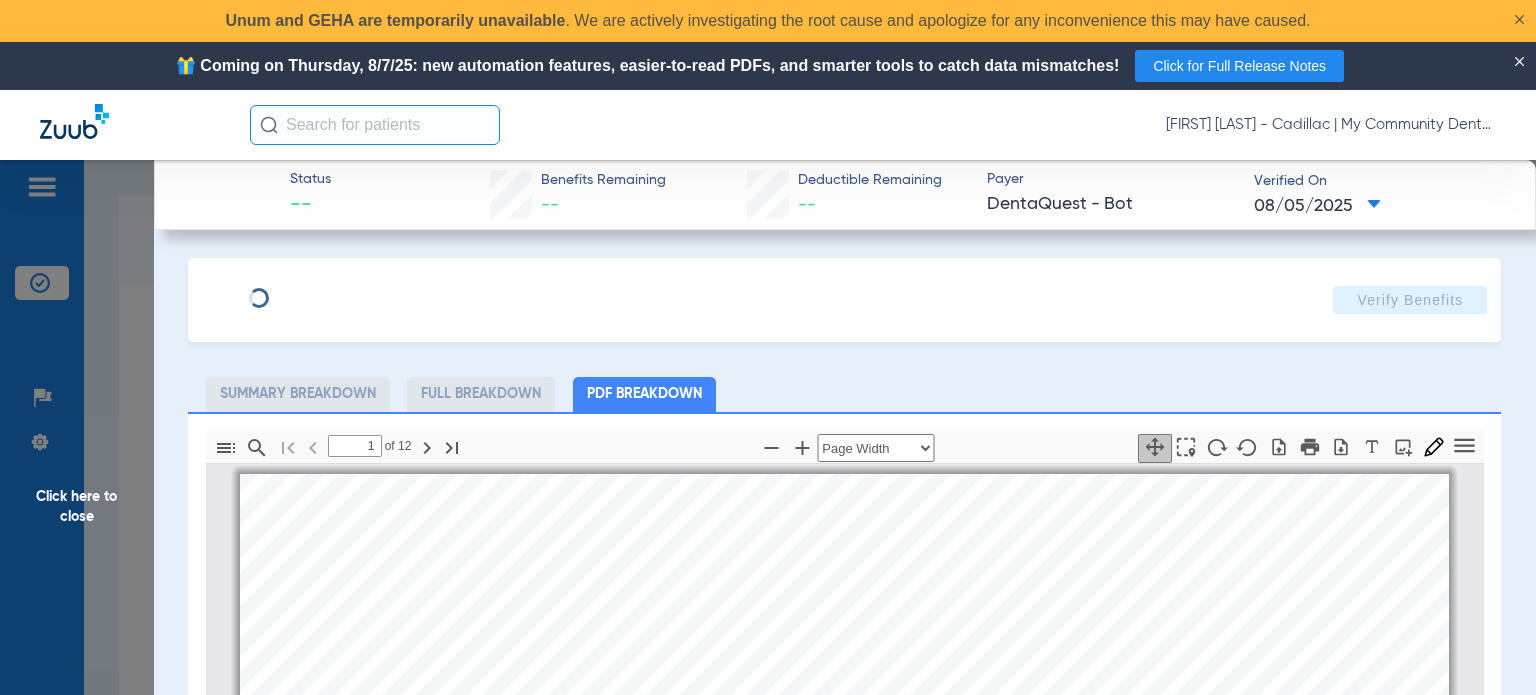 scroll, scrollTop: 10, scrollLeft: 0, axis: vertical 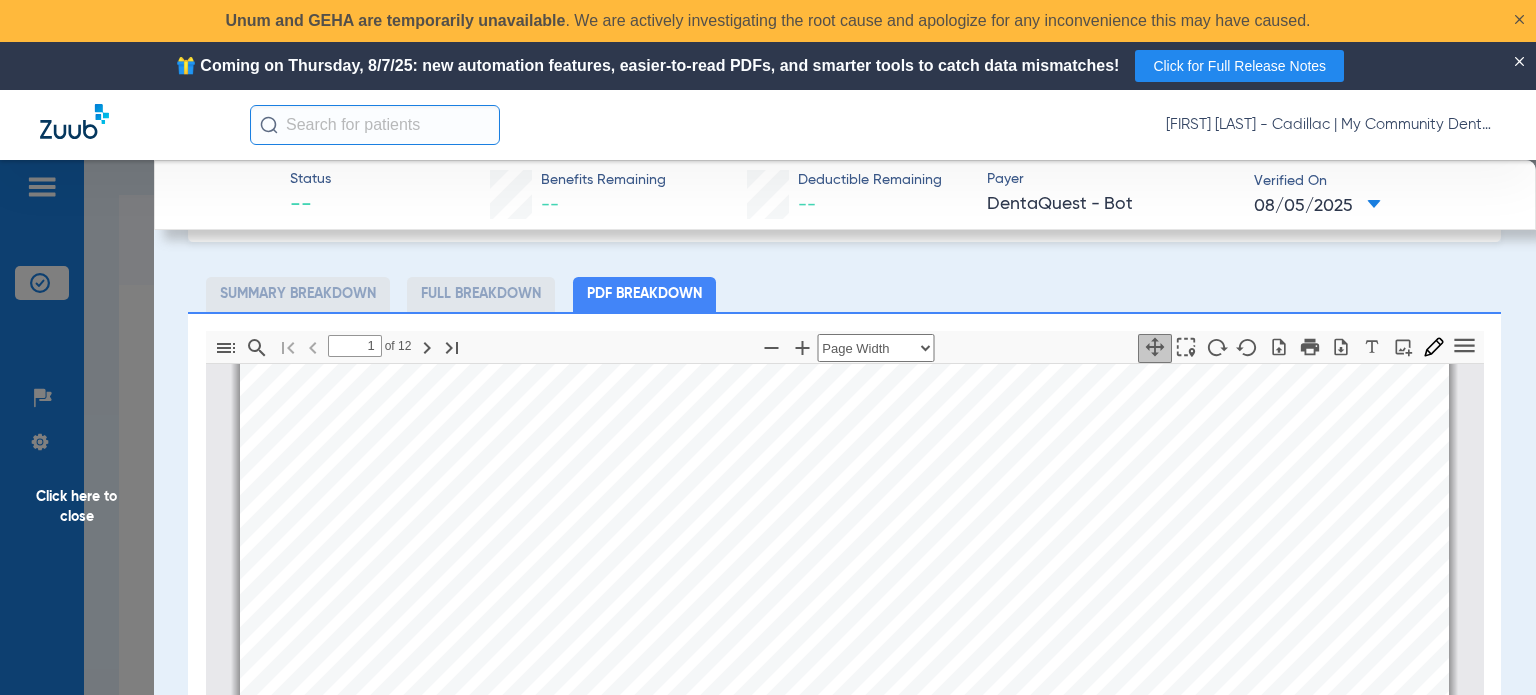 click on "Click here to close" 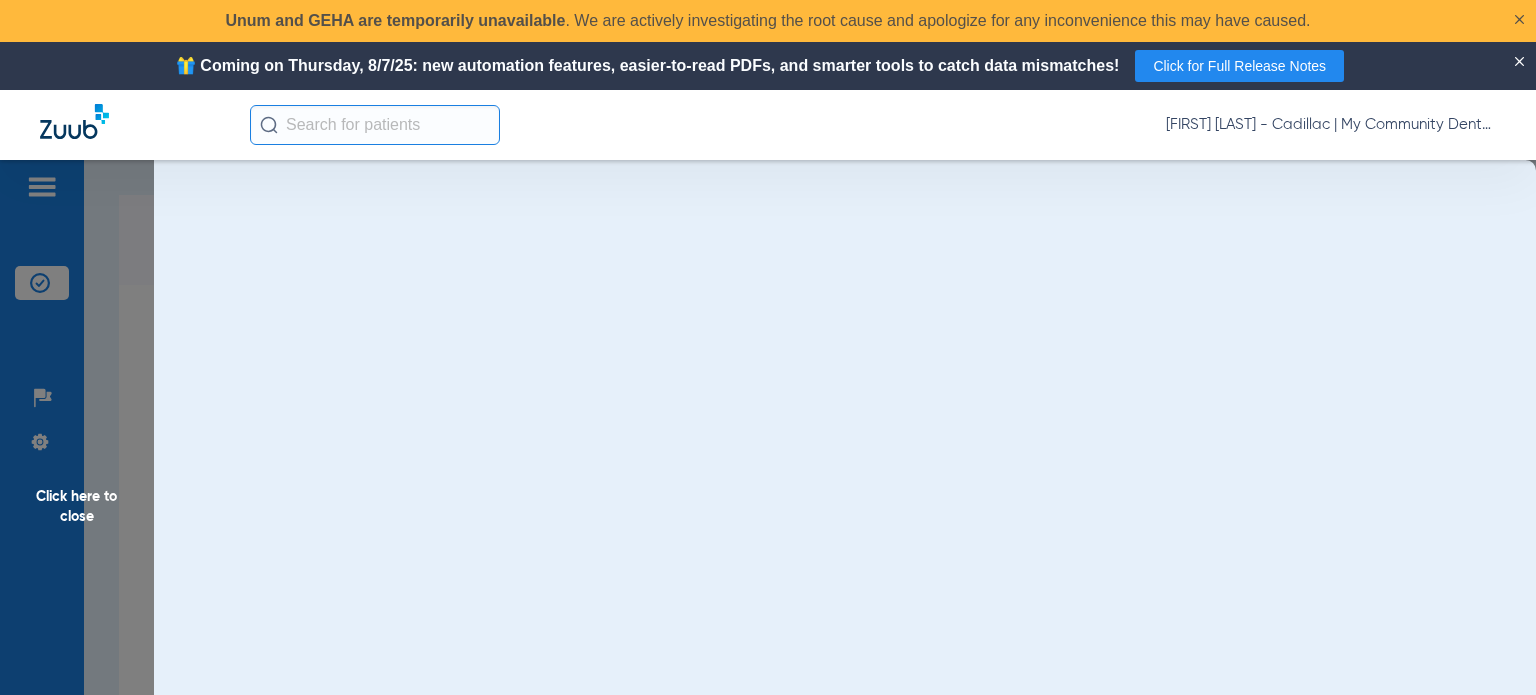 scroll, scrollTop: 0, scrollLeft: 0, axis: both 